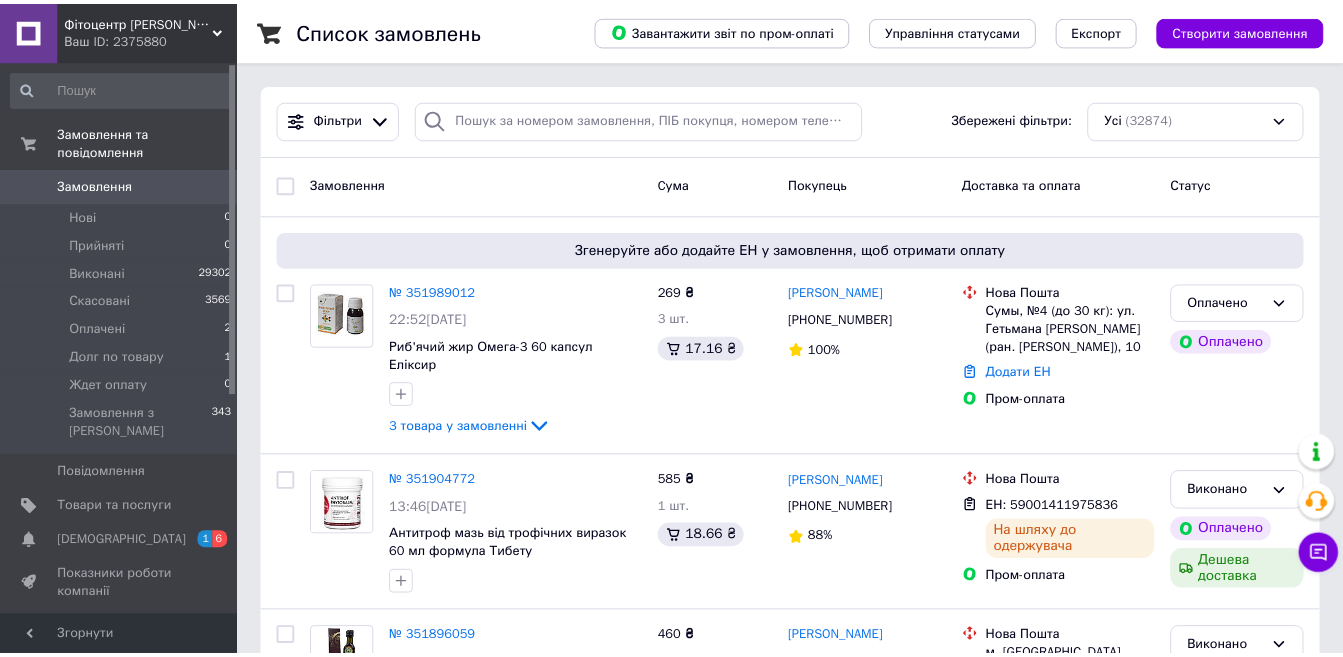 scroll, scrollTop: 0, scrollLeft: 0, axis: both 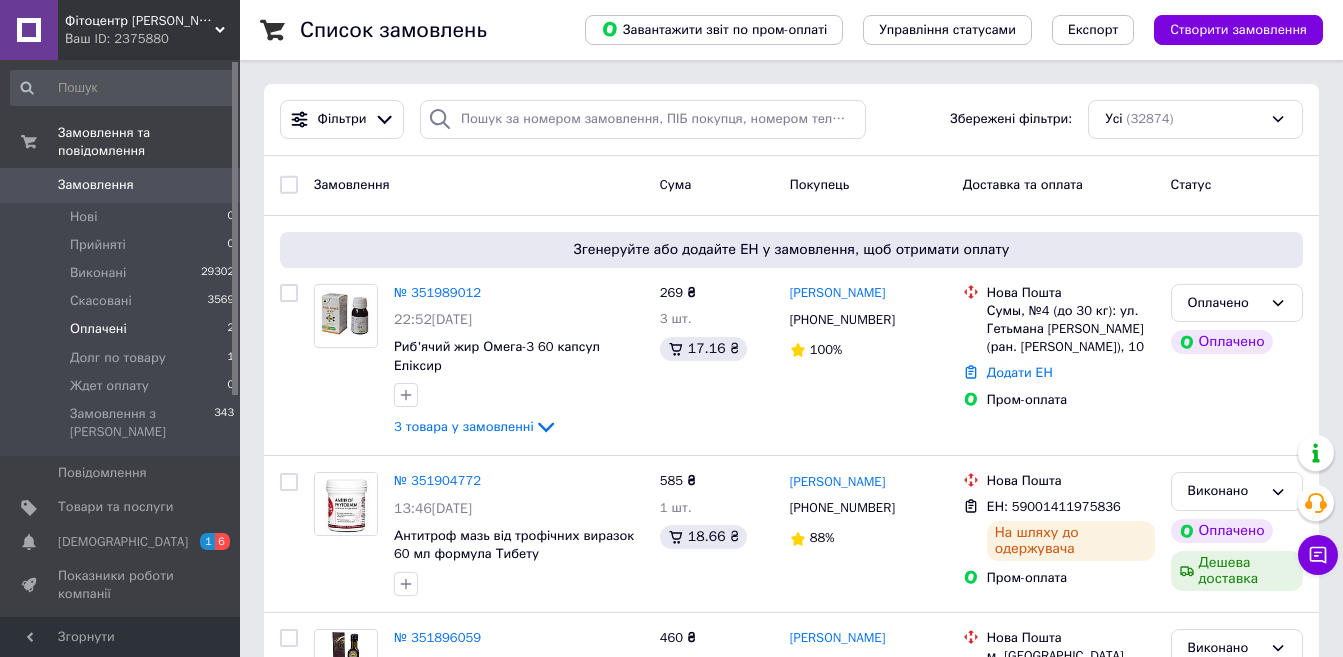 click on "Оплачені 2" at bounding box center [123, 329] 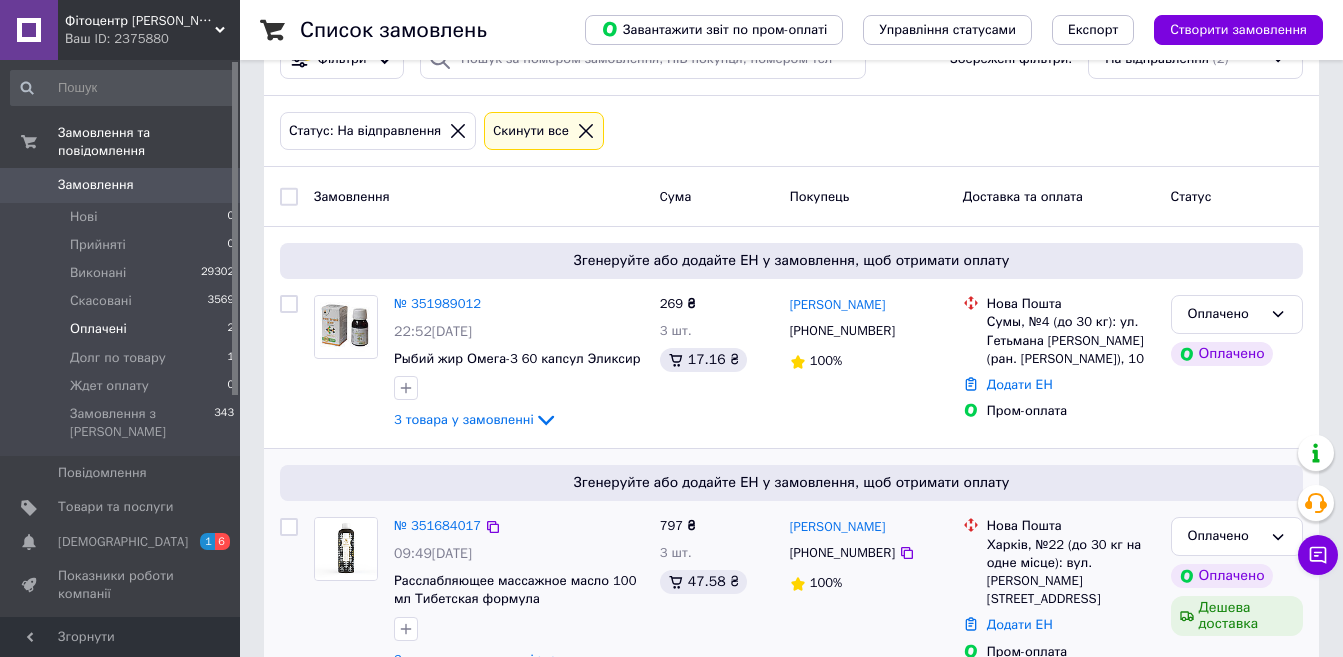scroll, scrollTop: 123, scrollLeft: 0, axis: vertical 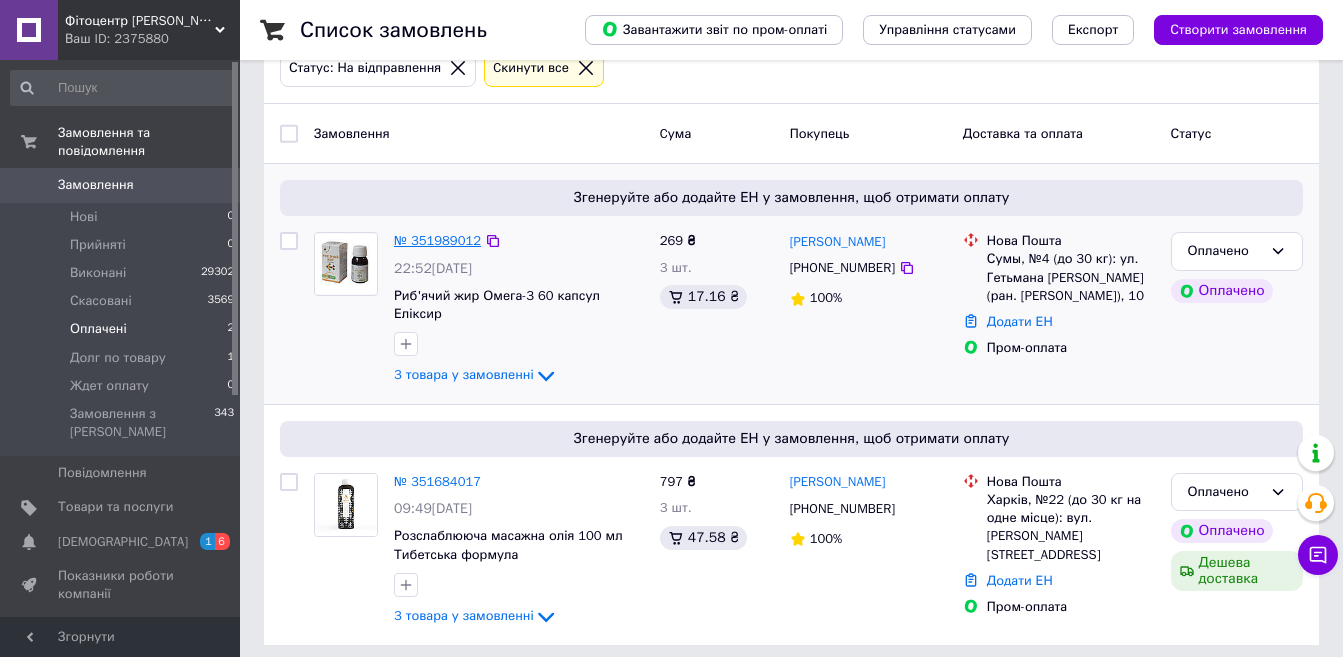 click on "№ 351989012" at bounding box center [437, 240] 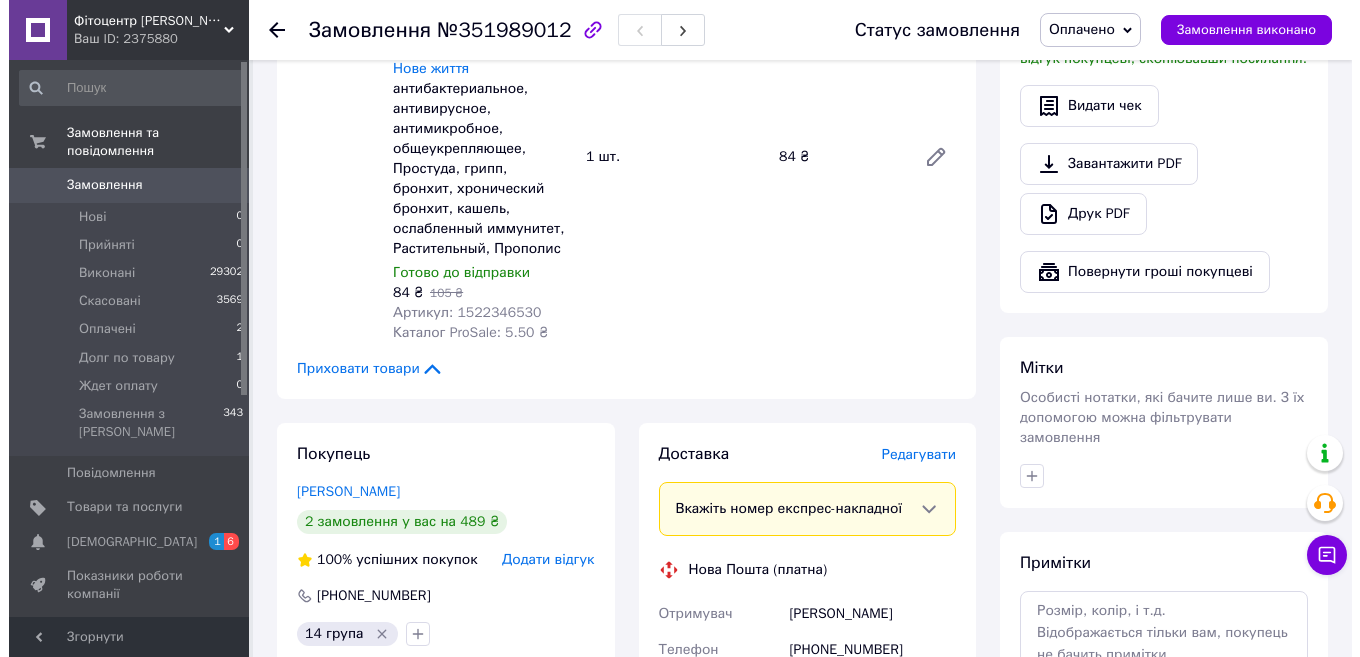scroll, scrollTop: 700, scrollLeft: 0, axis: vertical 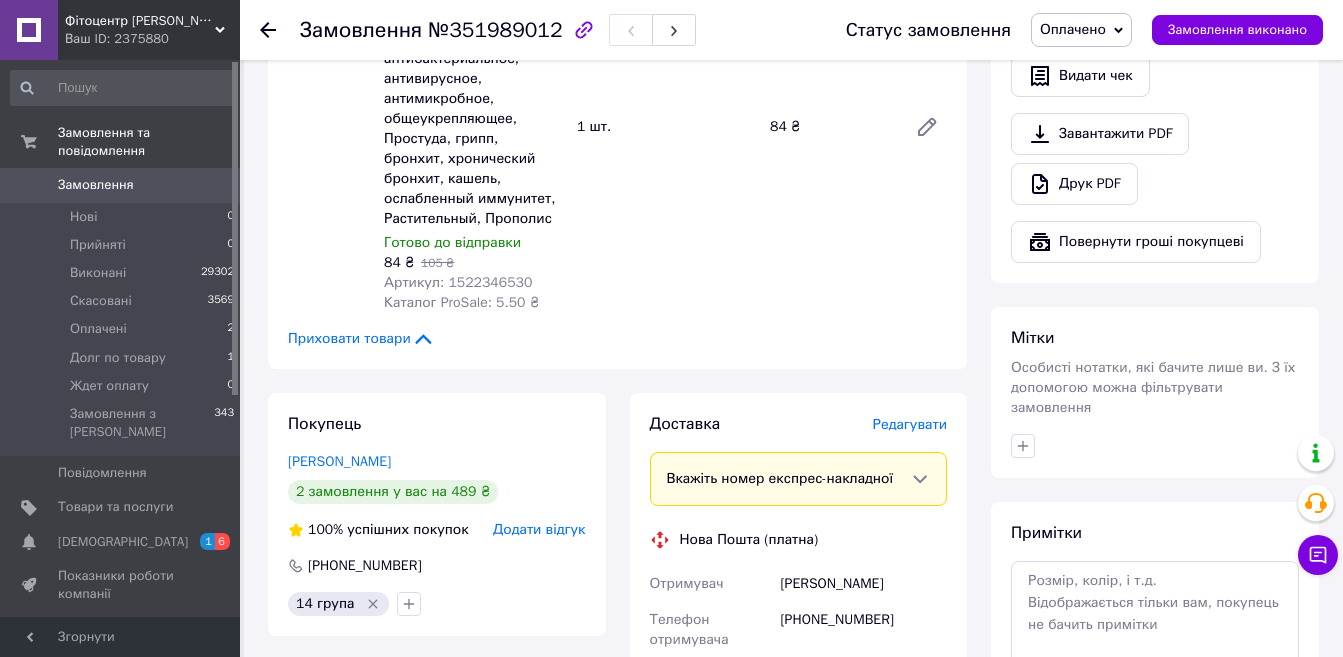 click on "Редагувати" at bounding box center (910, 424) 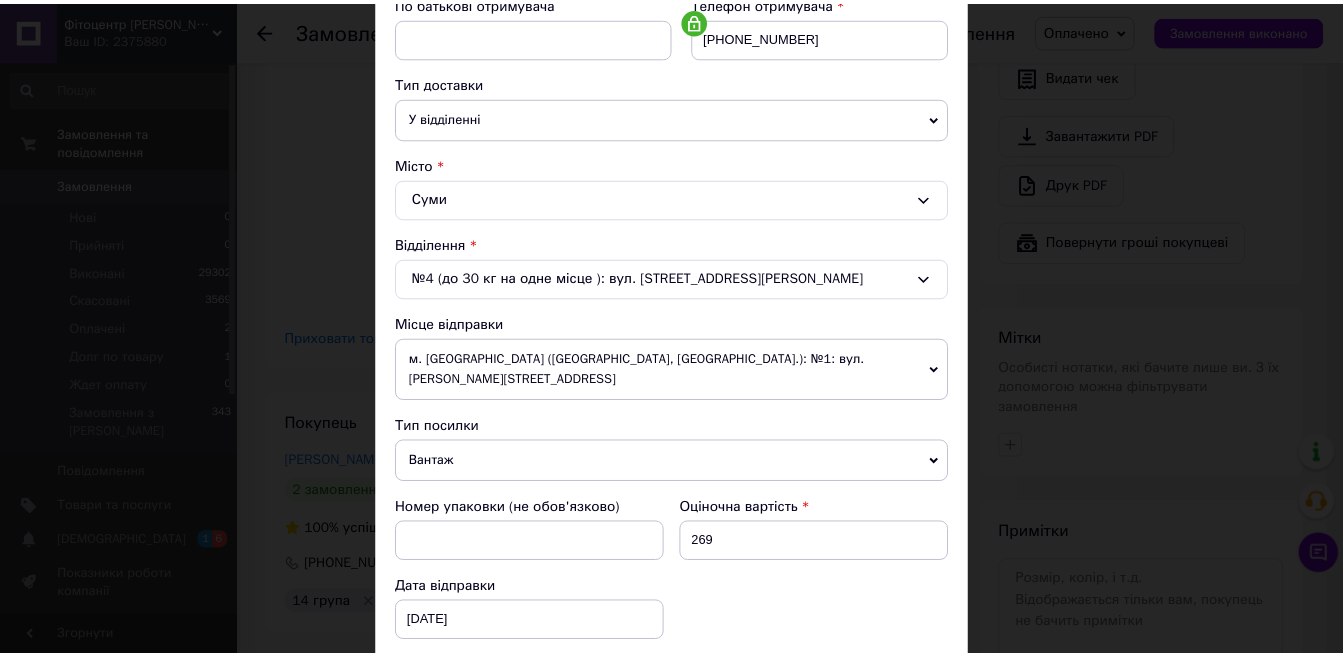scroll, scrollTop: 671, scrollLeft: 0, axis: vertical 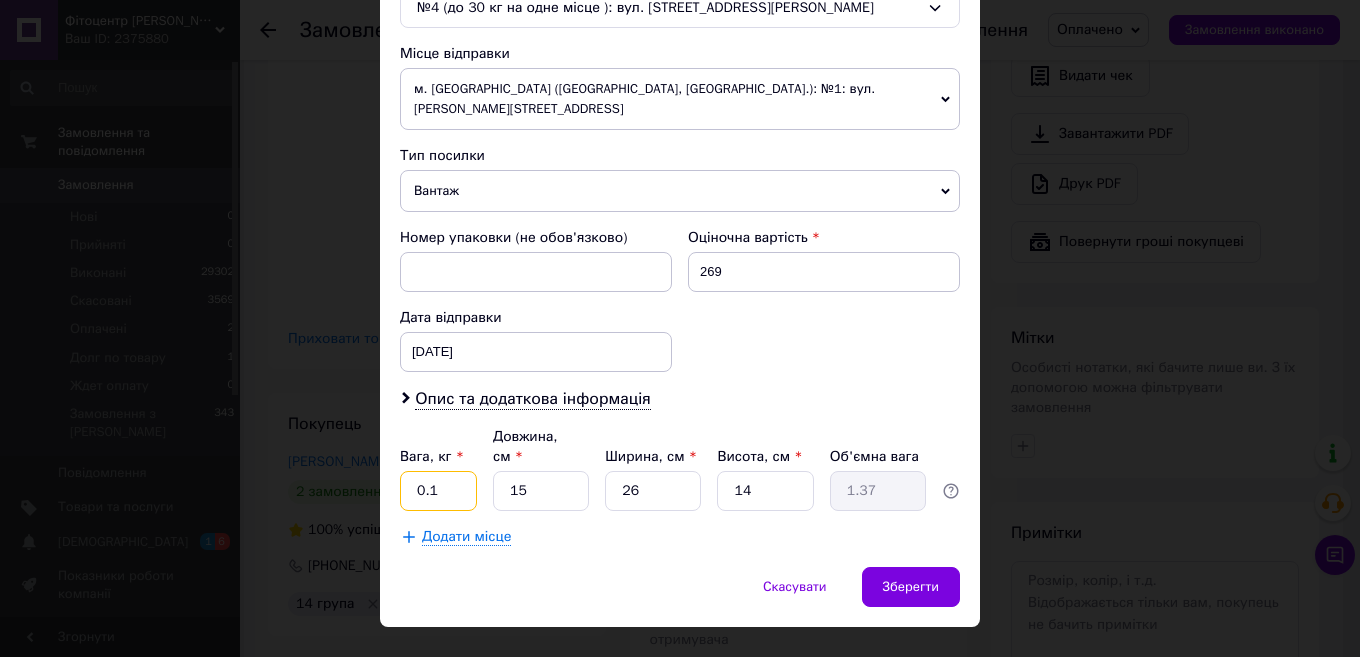 click on "0.1" at bounding box center [438, 491] 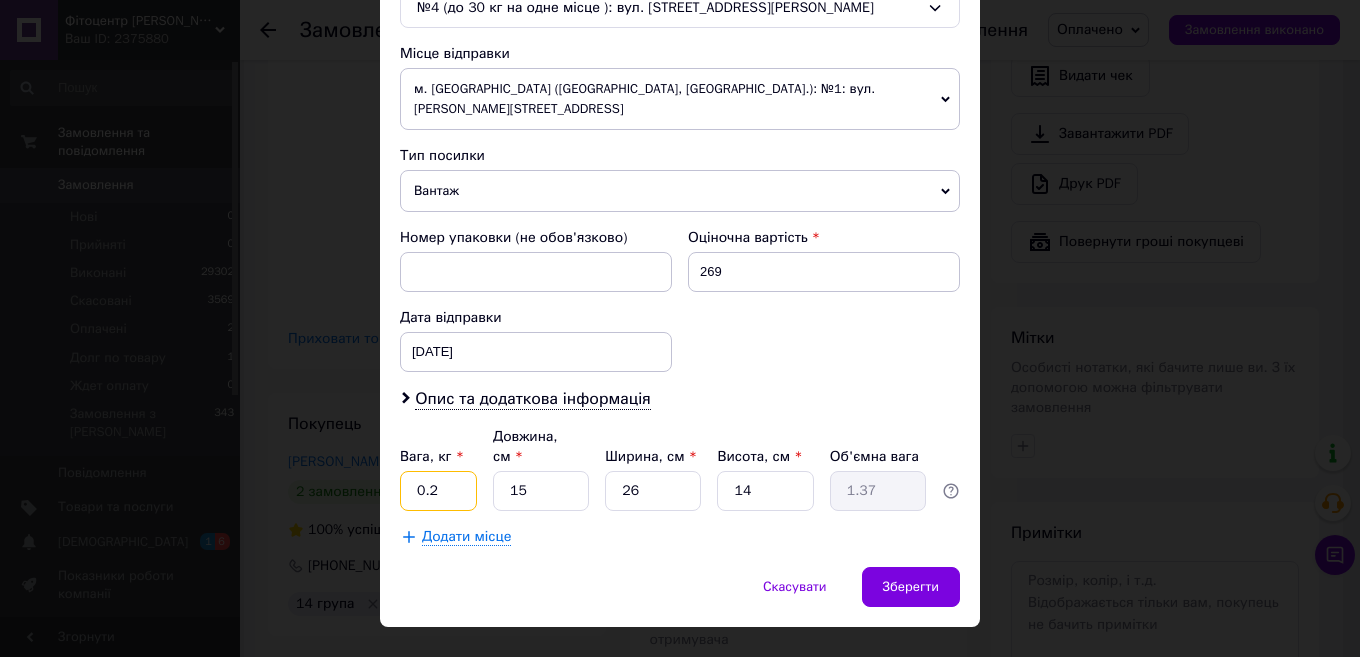 type on "0.2" 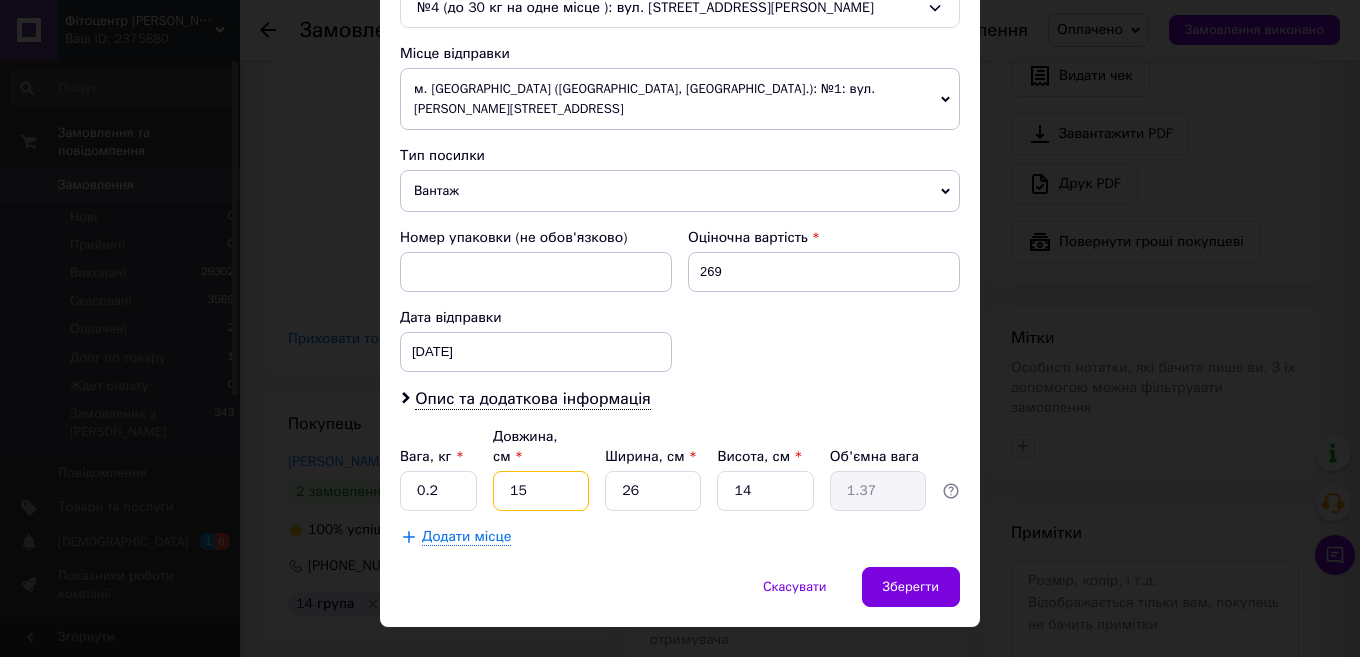 click on "15" at bounding box center (541, 491) 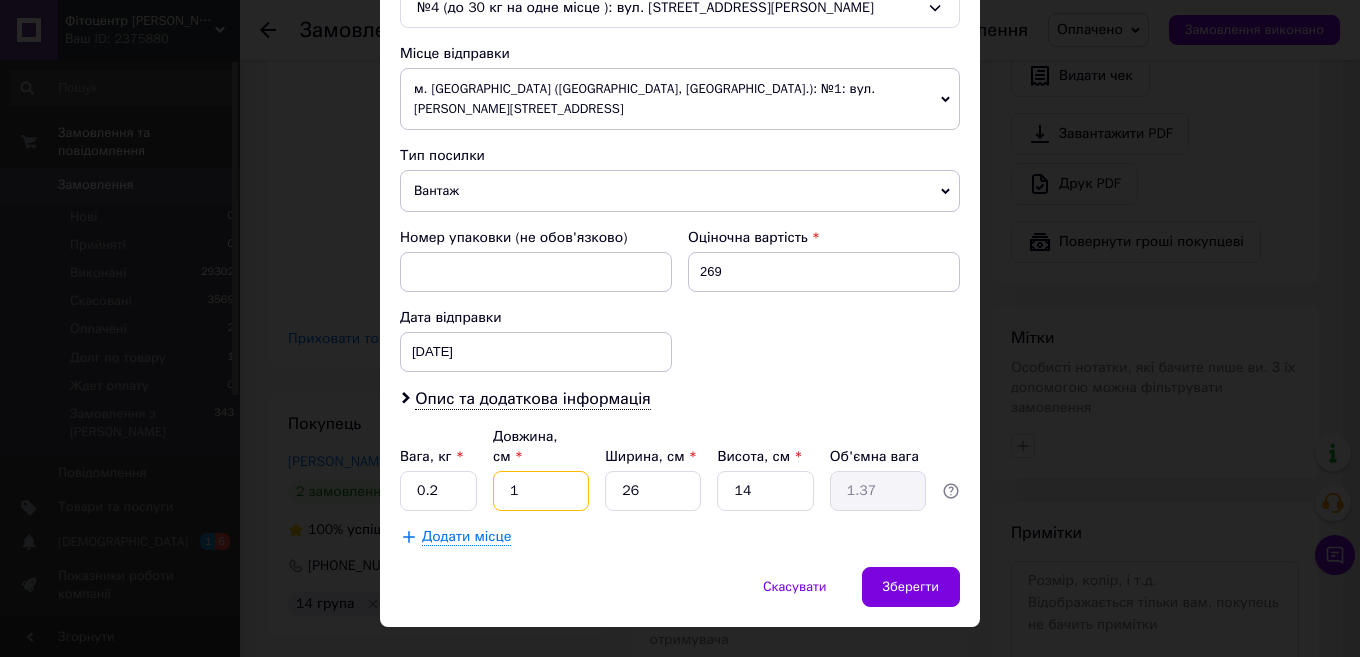 type on "0.1" 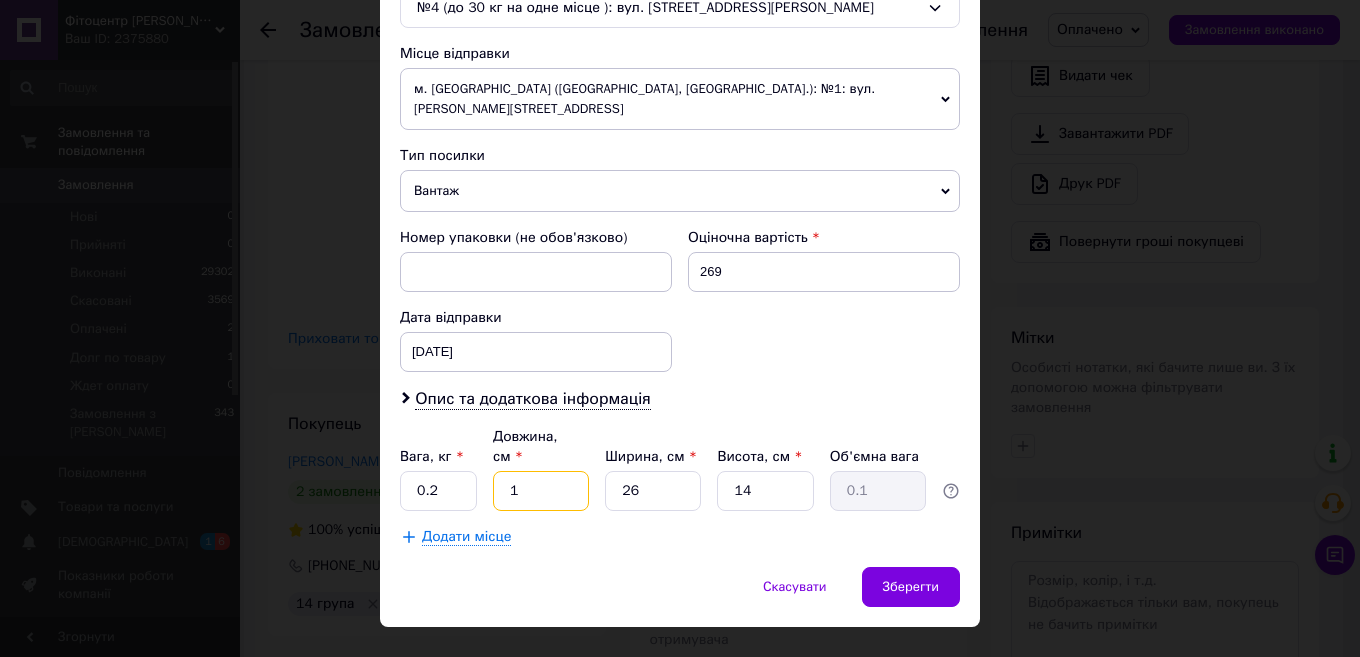 type on "12" 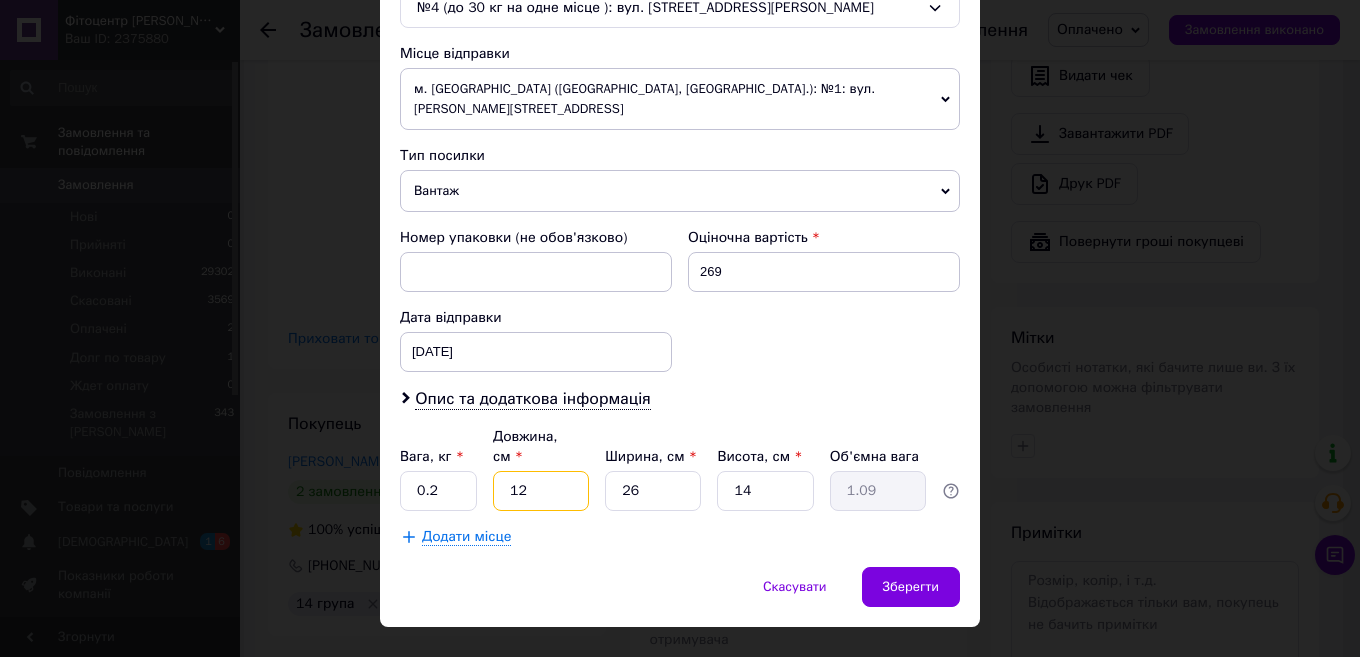 type on "12" 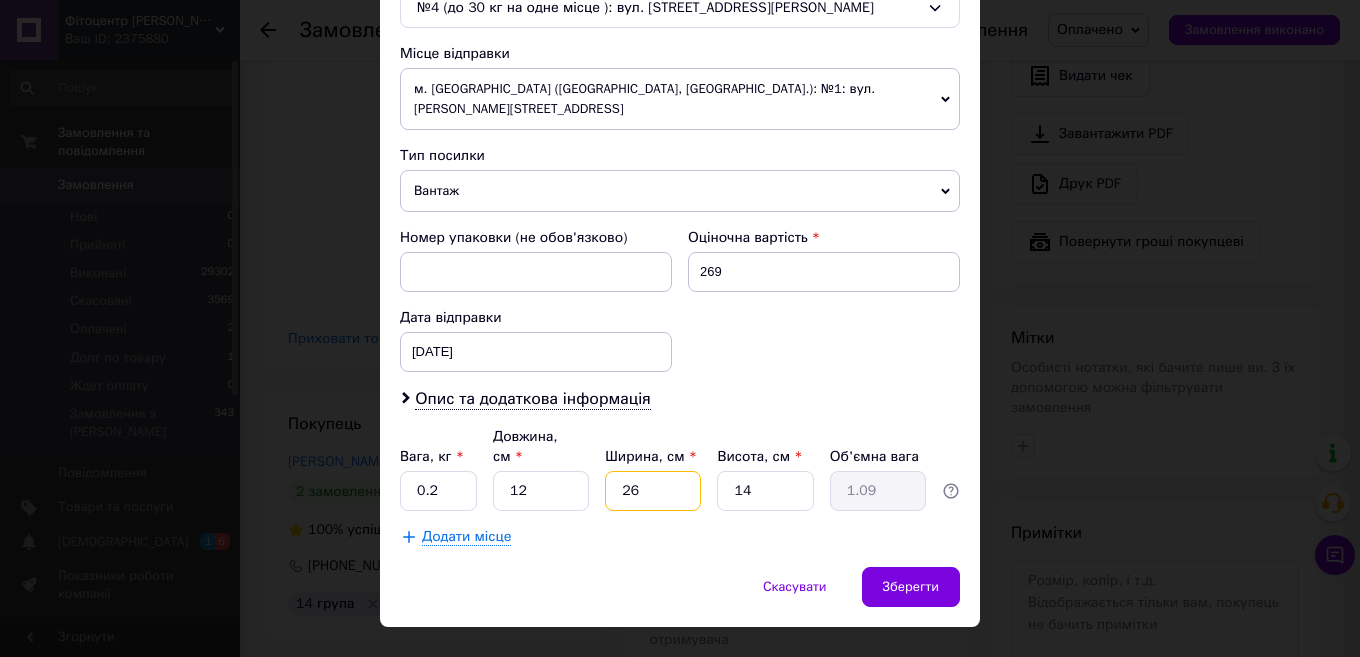 click on "26" at bounding box center [653, 491] 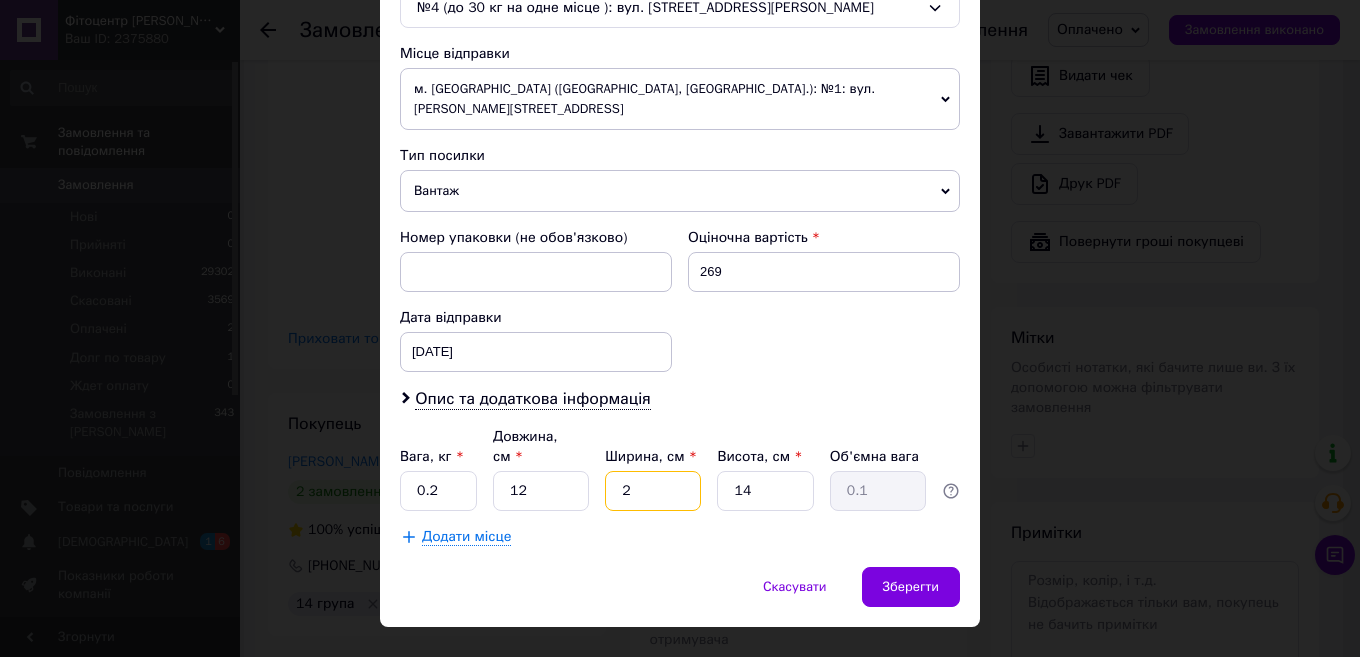 type 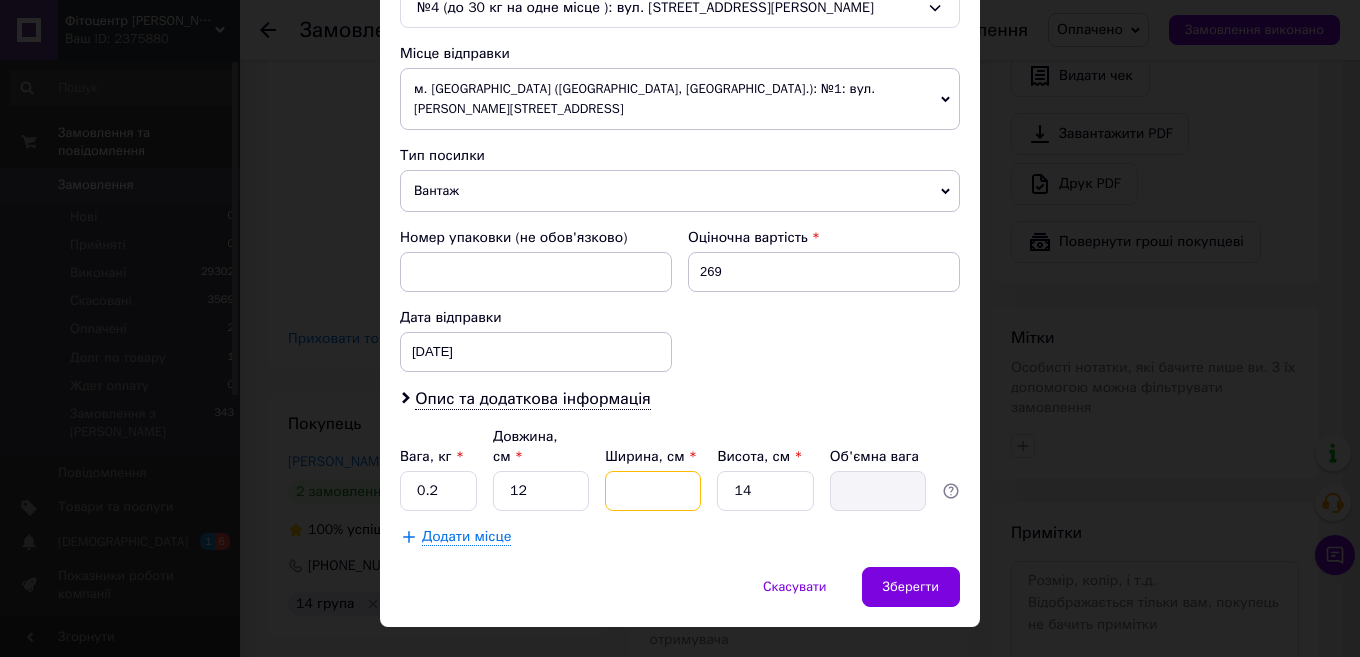 type on "1" 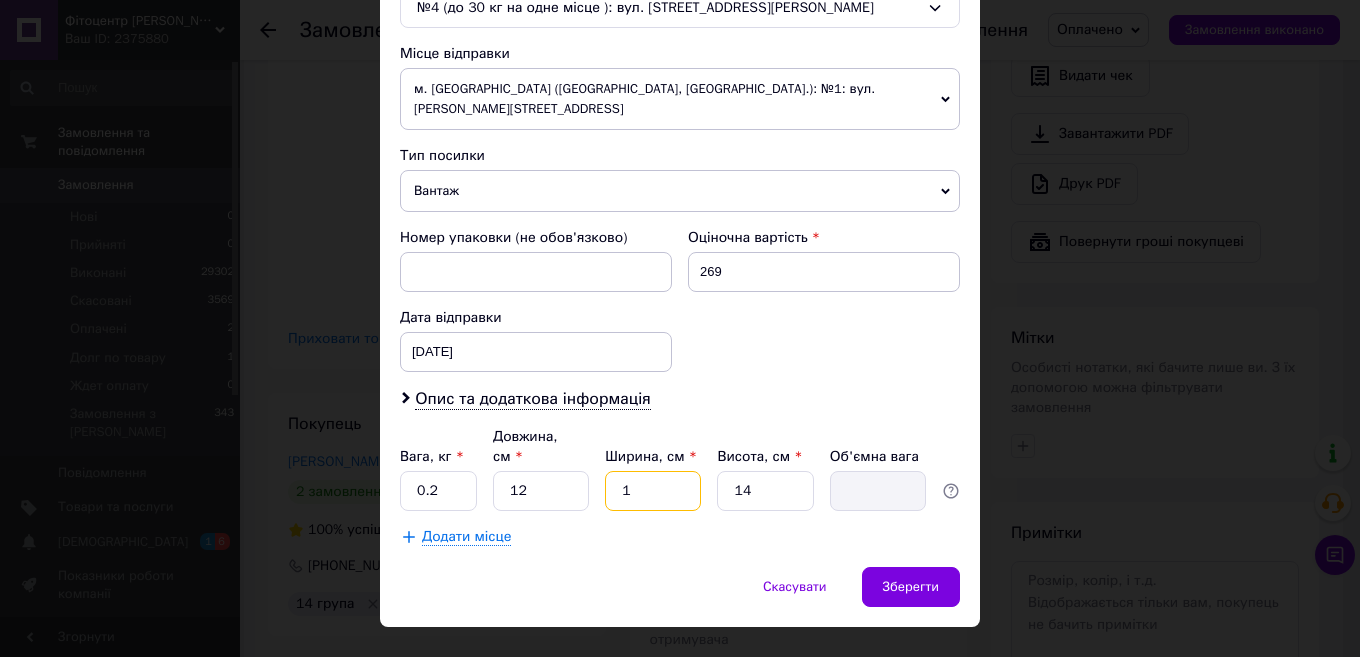 type on "0.1" 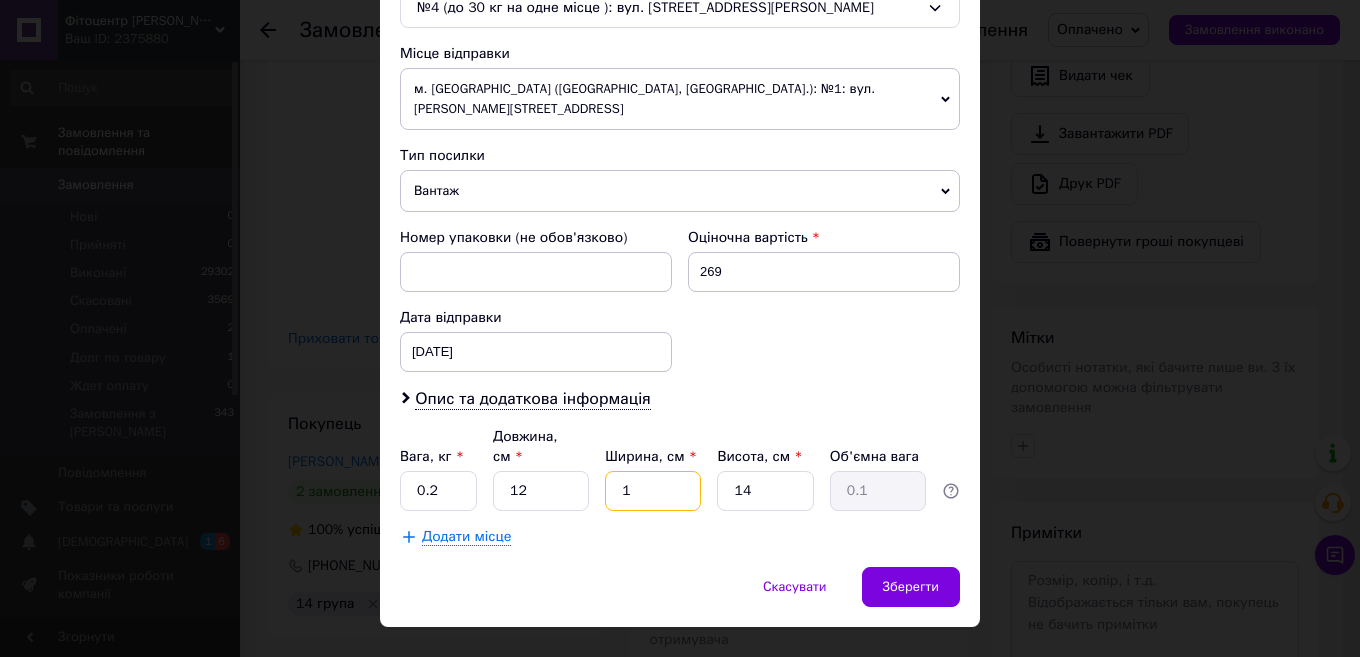 type on "10" 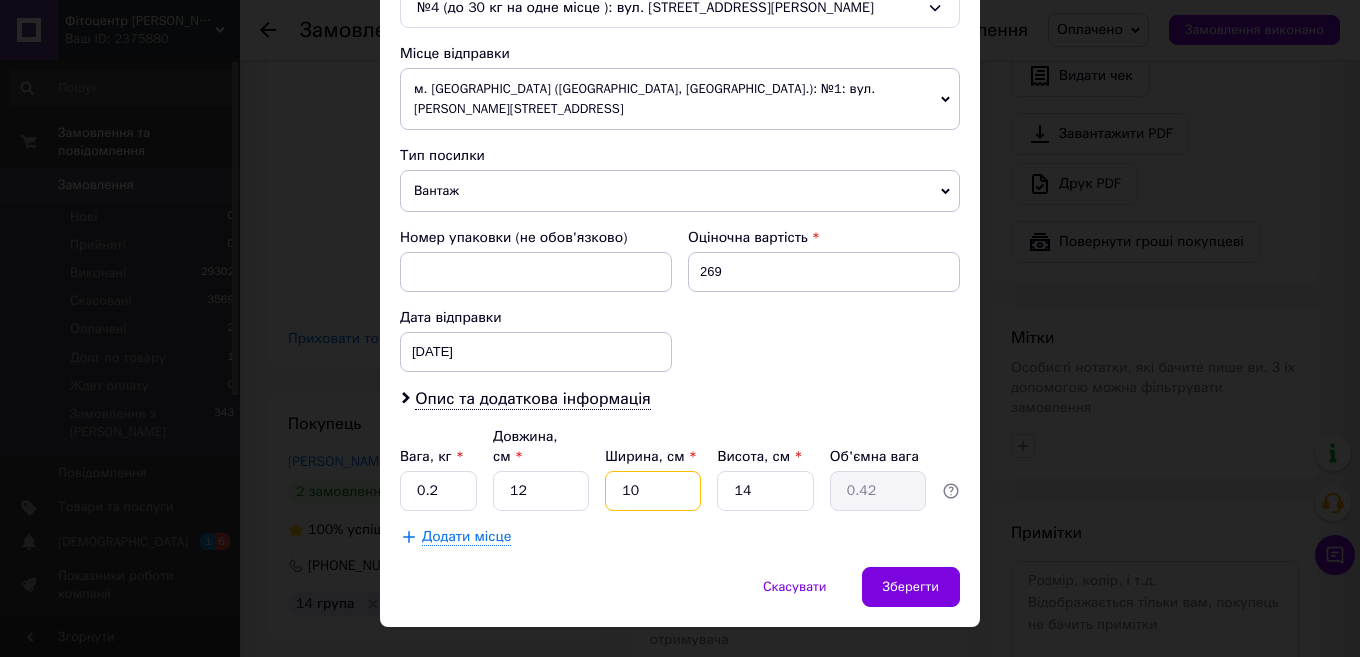 type on "10" 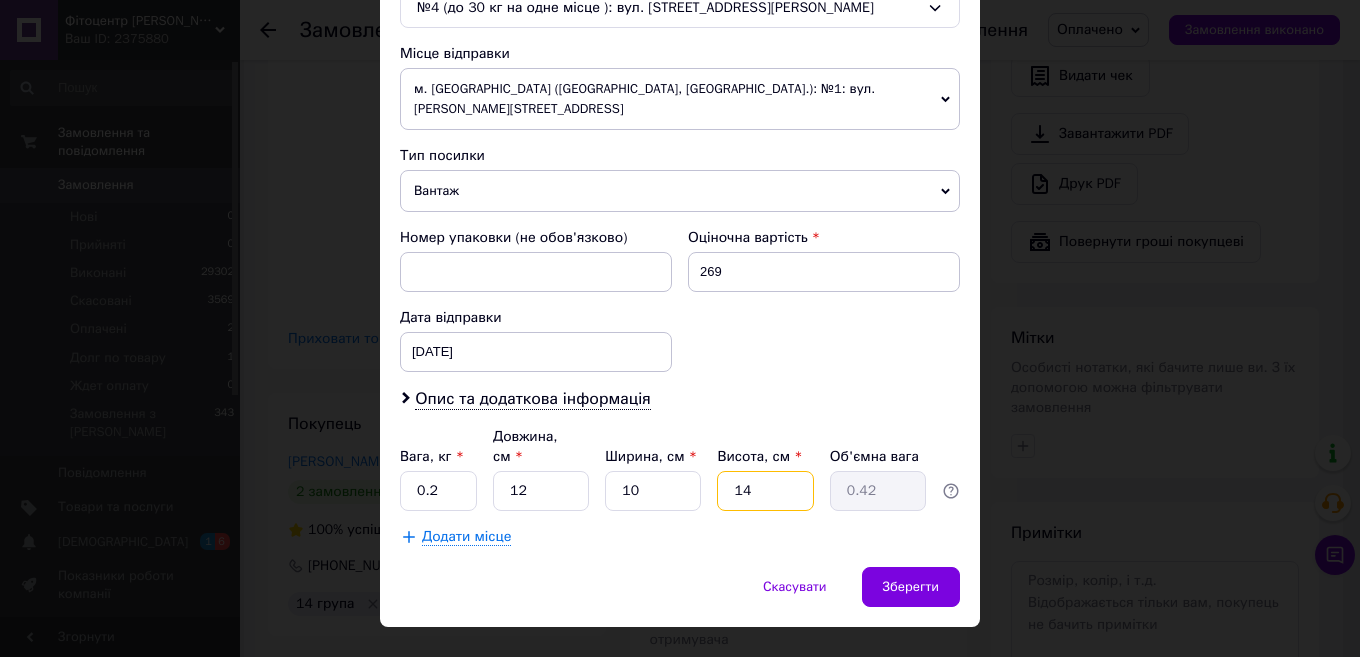 click on "14" at bounding box center (765, 491) 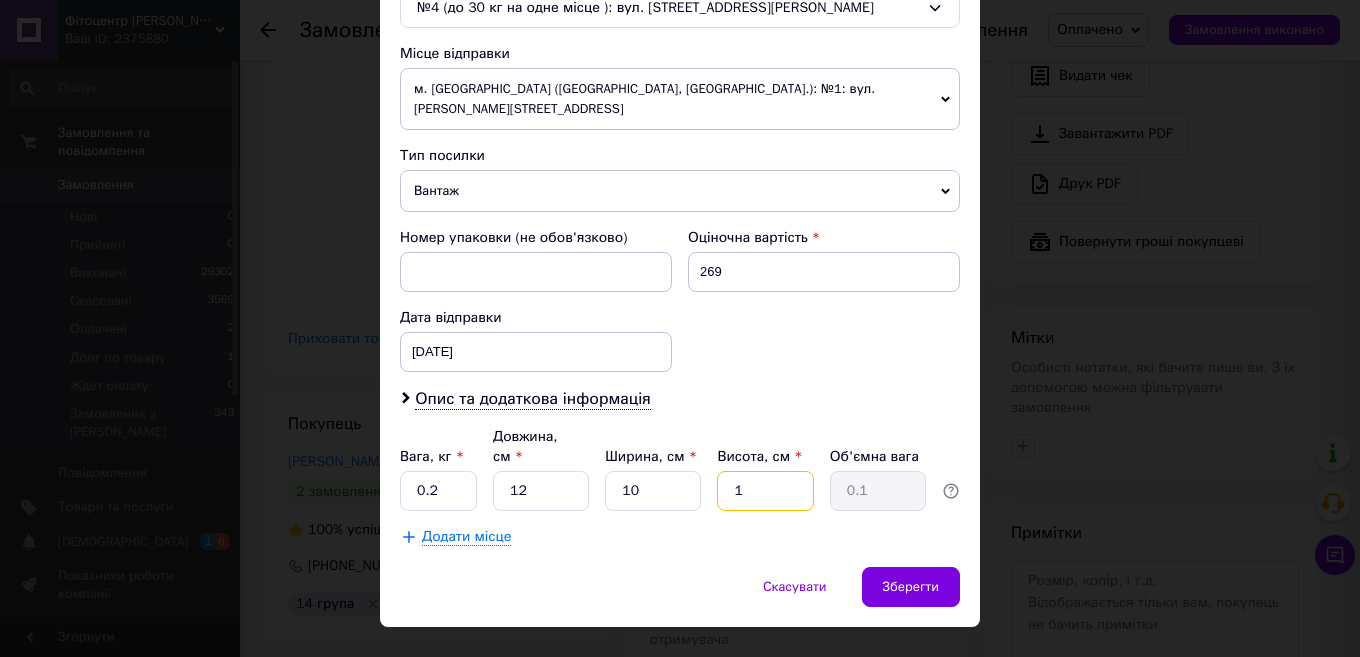 type on "10" 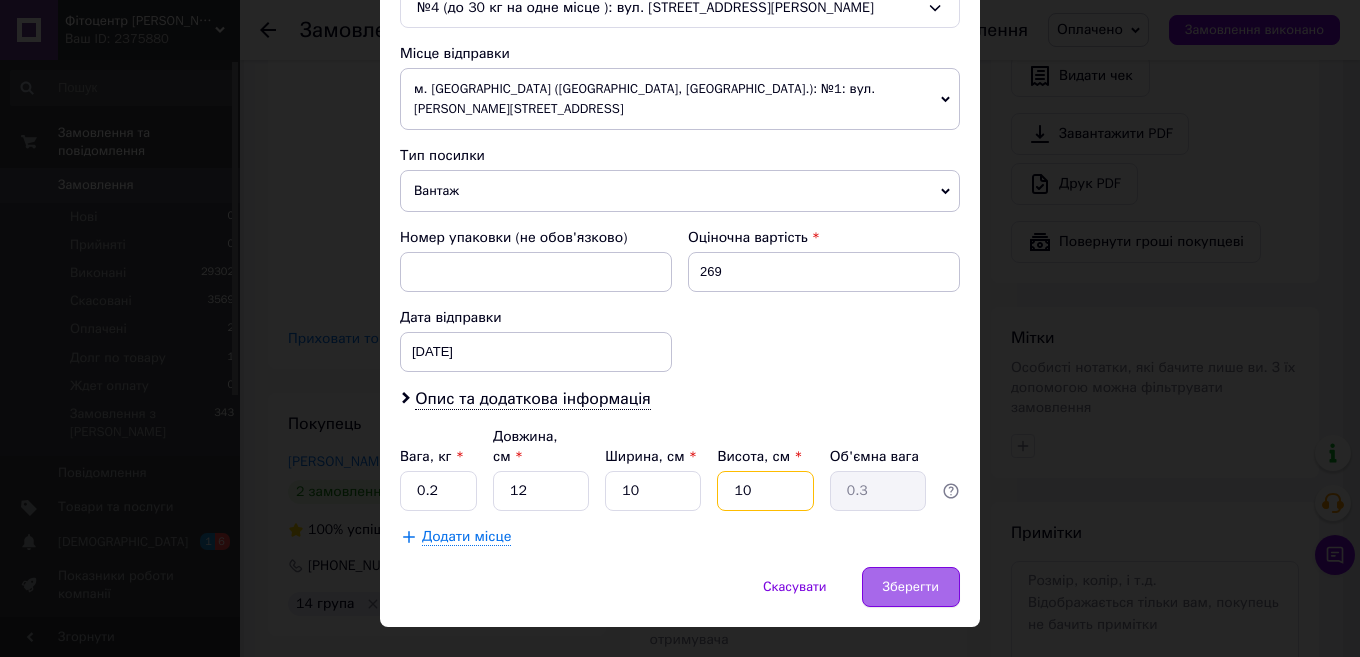 type on "10" 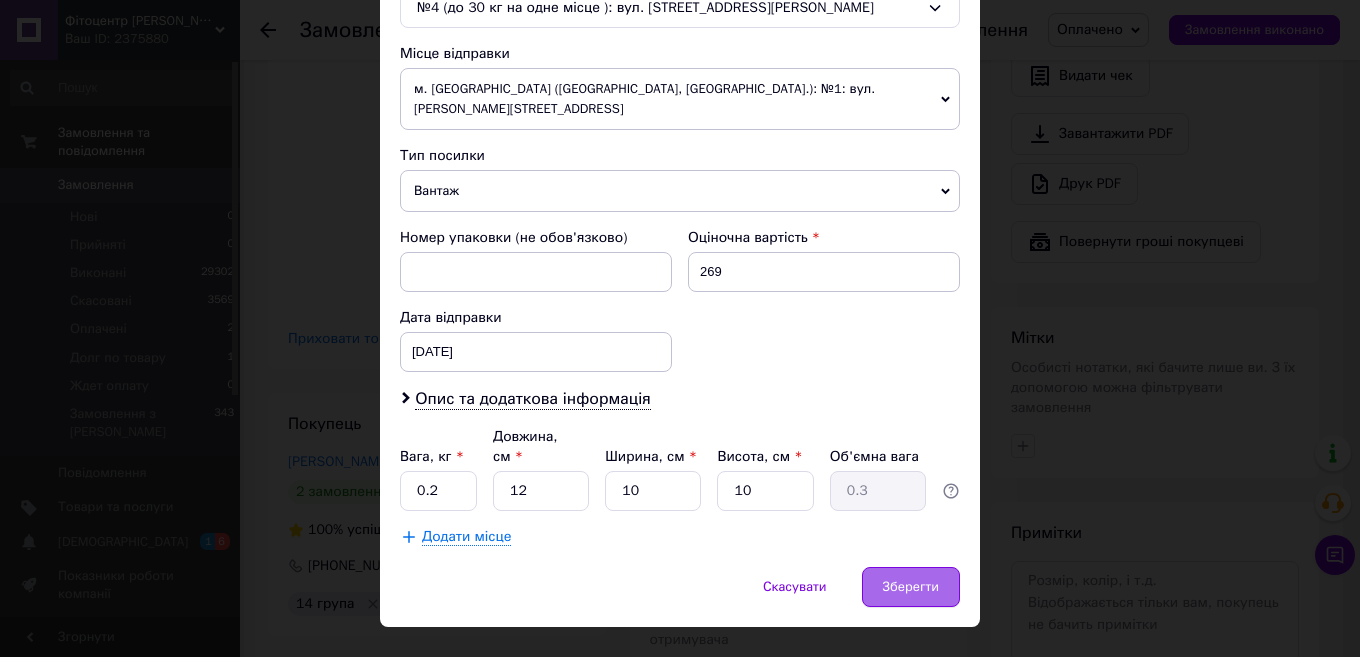 click on "Зберегти" at bounding box center [911, 587] 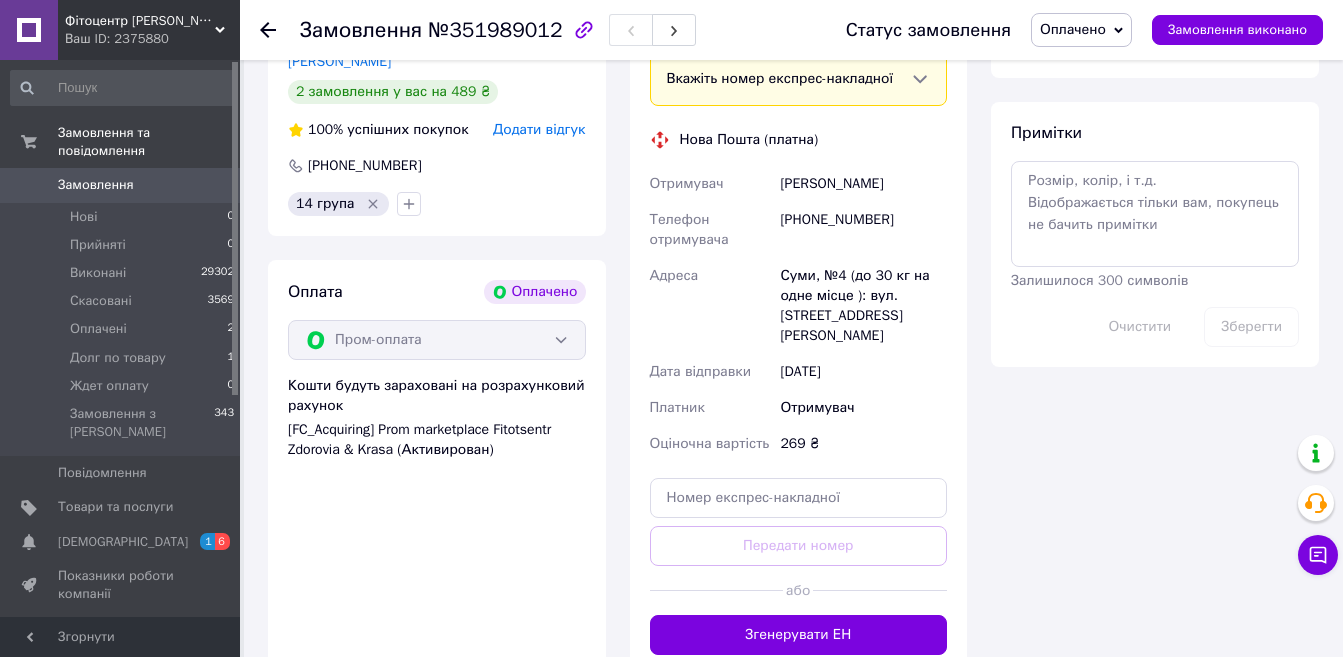 scroll, scrollTop: 1400, scrollLeft: 0, axis: vertical 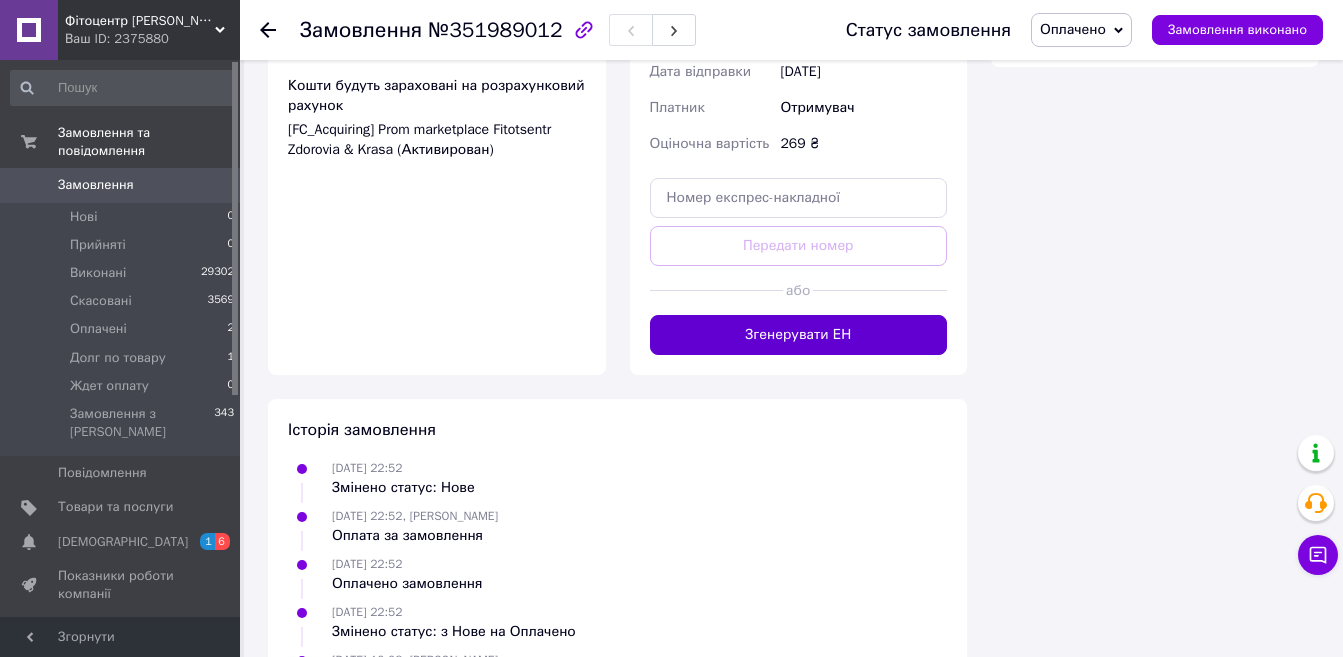click on "Згенерувати ЕН" at bounding box center (799, 335) 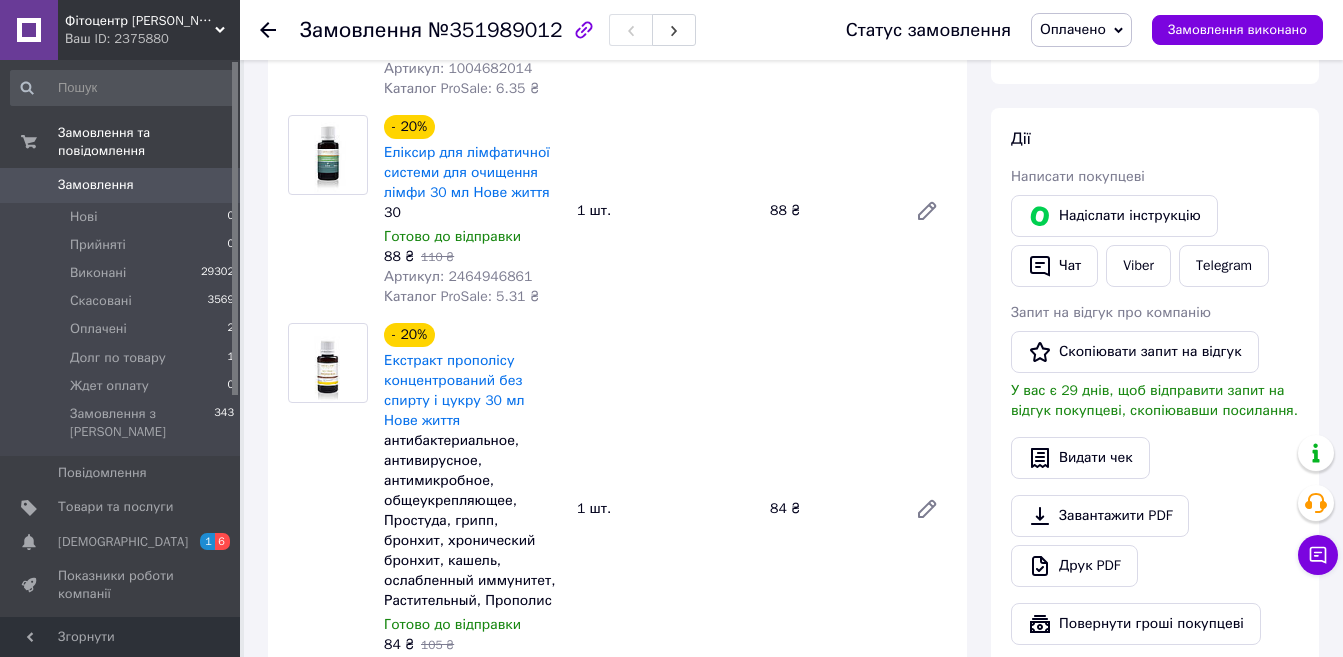 scroll, scrollTop: 300, scrollLeft: 0, axis: vertical 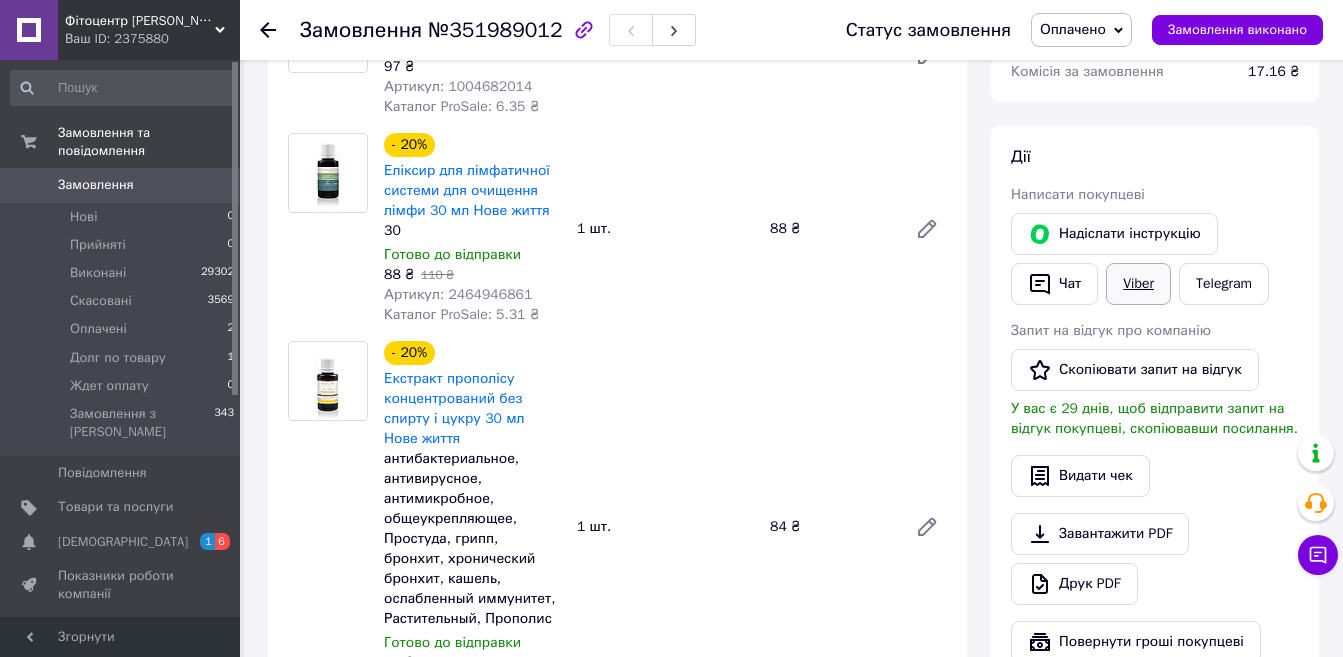 click on "Viber" at bounding box center [1138, 284] 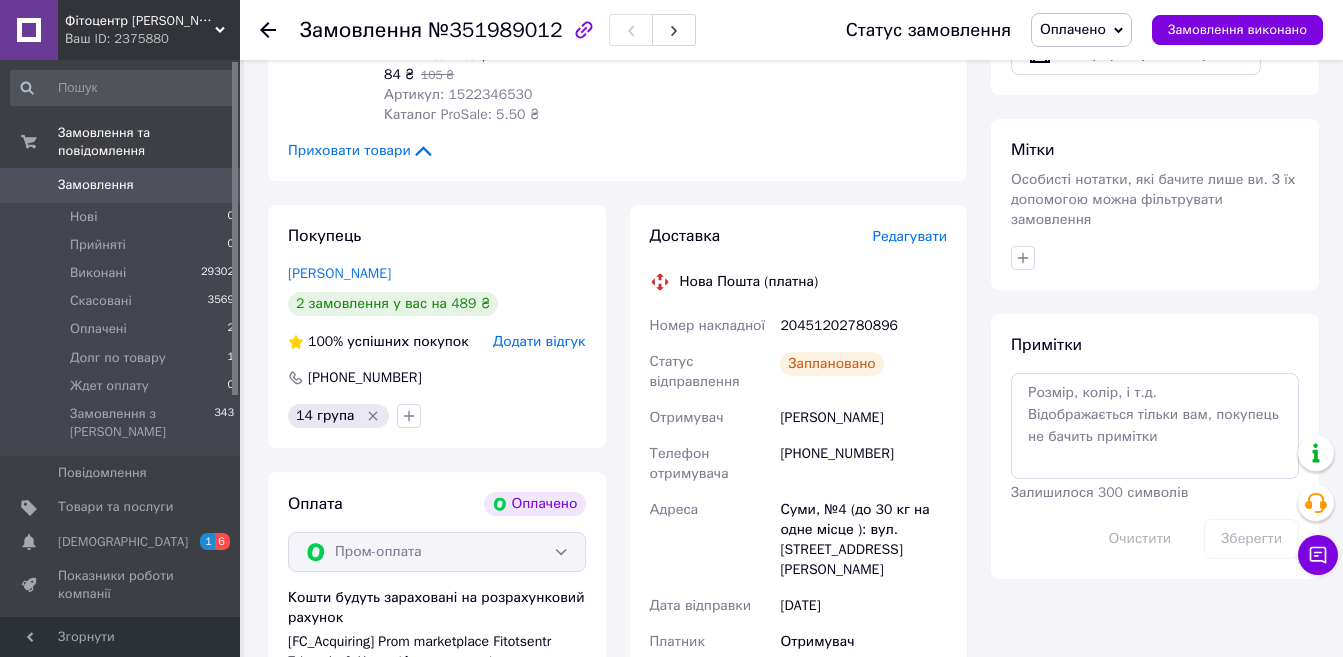 scroll, scrollTop: 900, scrollLeft: 0, axis: vertical 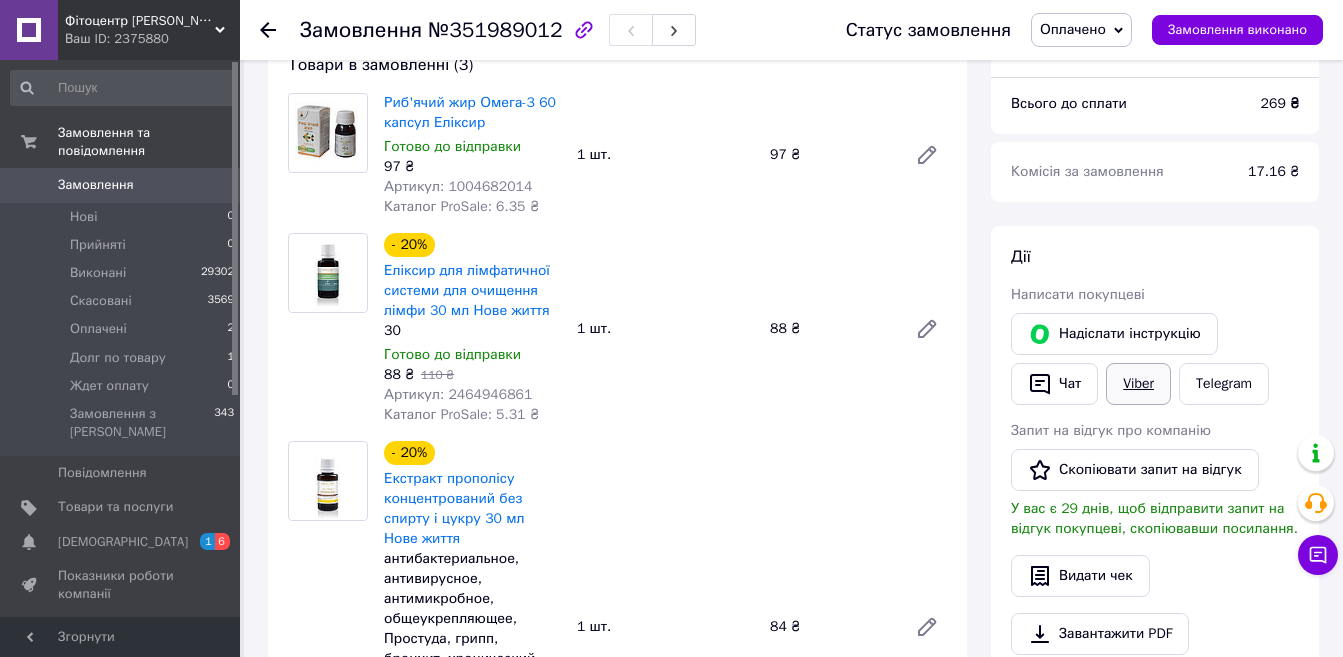 click on "Viber" at bounding box center (1138, 384) 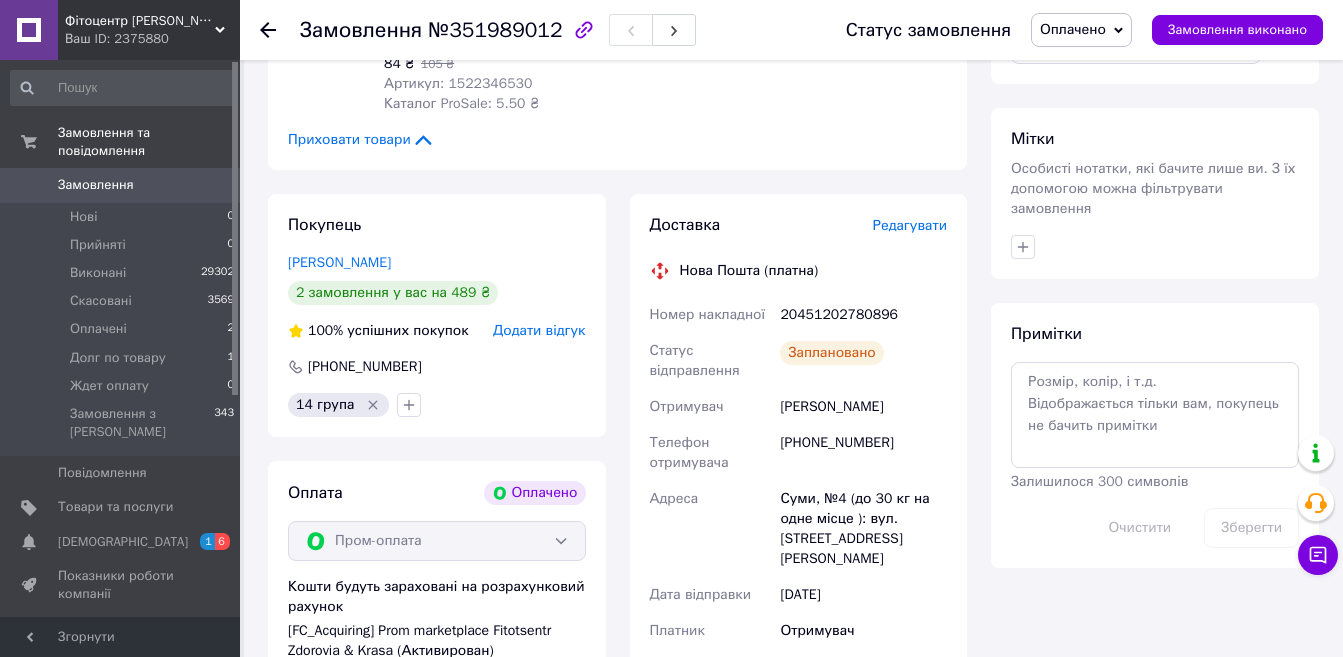 scroll, scrollTop: 900, scrollLeft: 0, axis: vertical 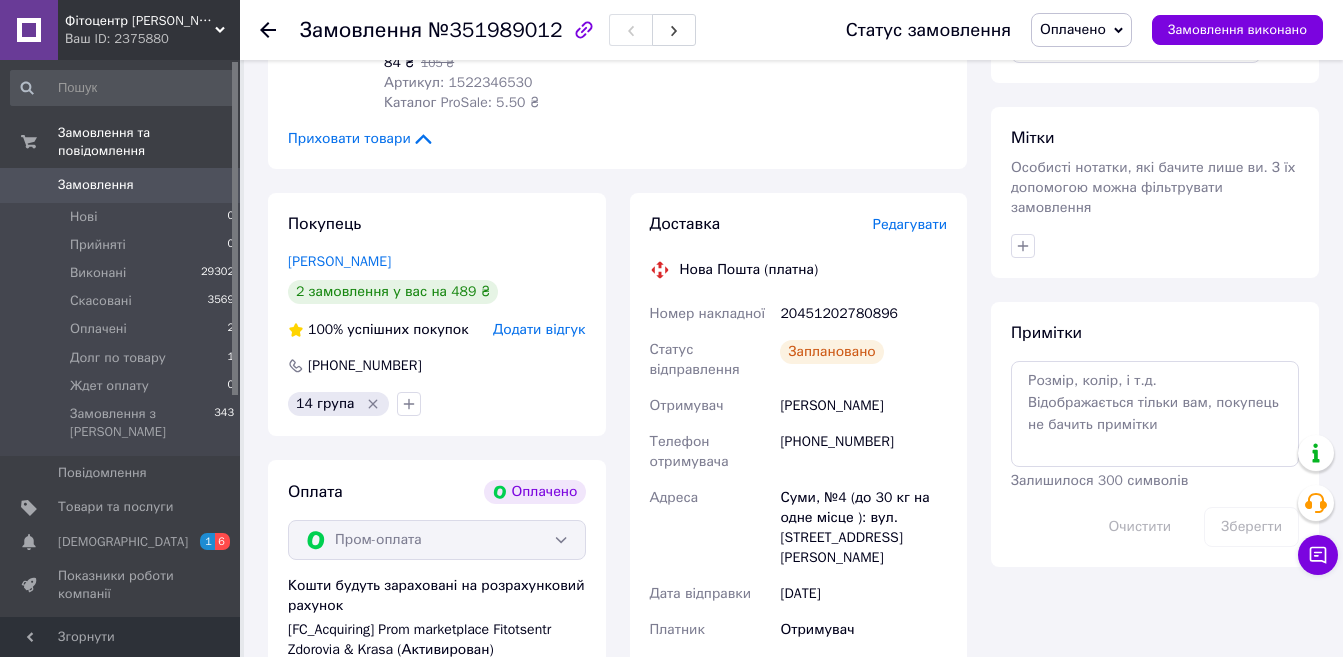 click on "20451202780896" at bounding box center [863, 314] 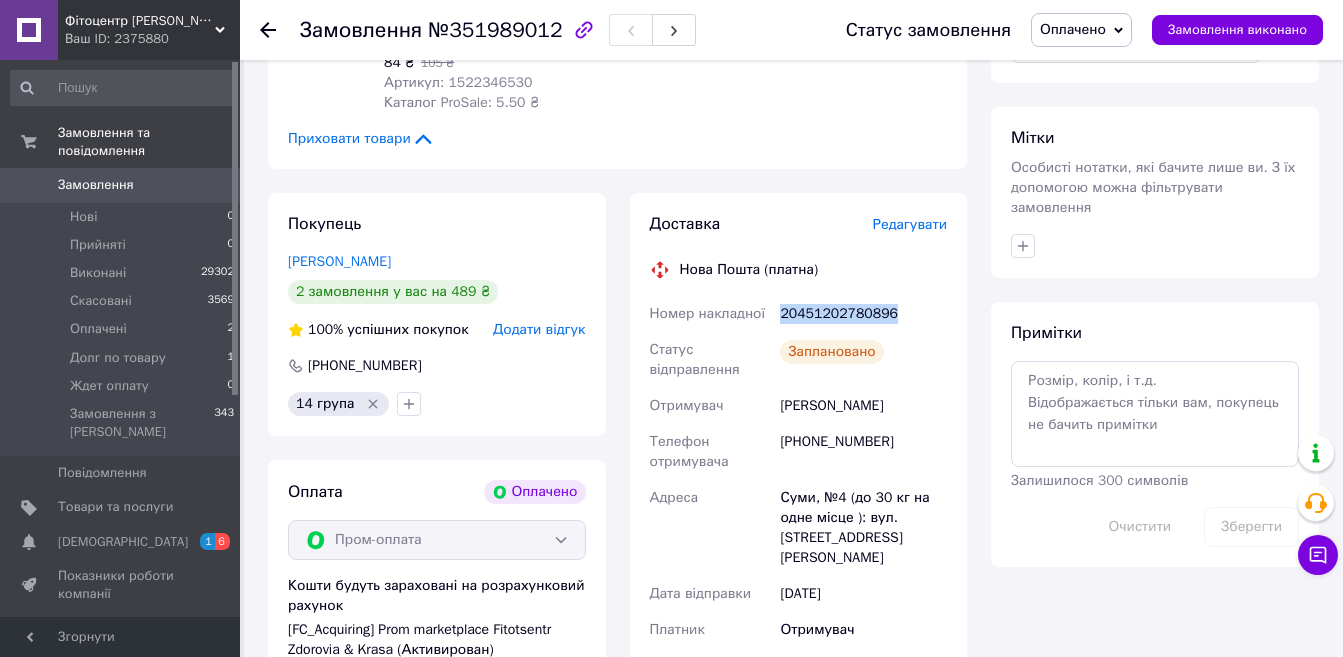 click on "20451202780896" at bounding box center (863, 314) 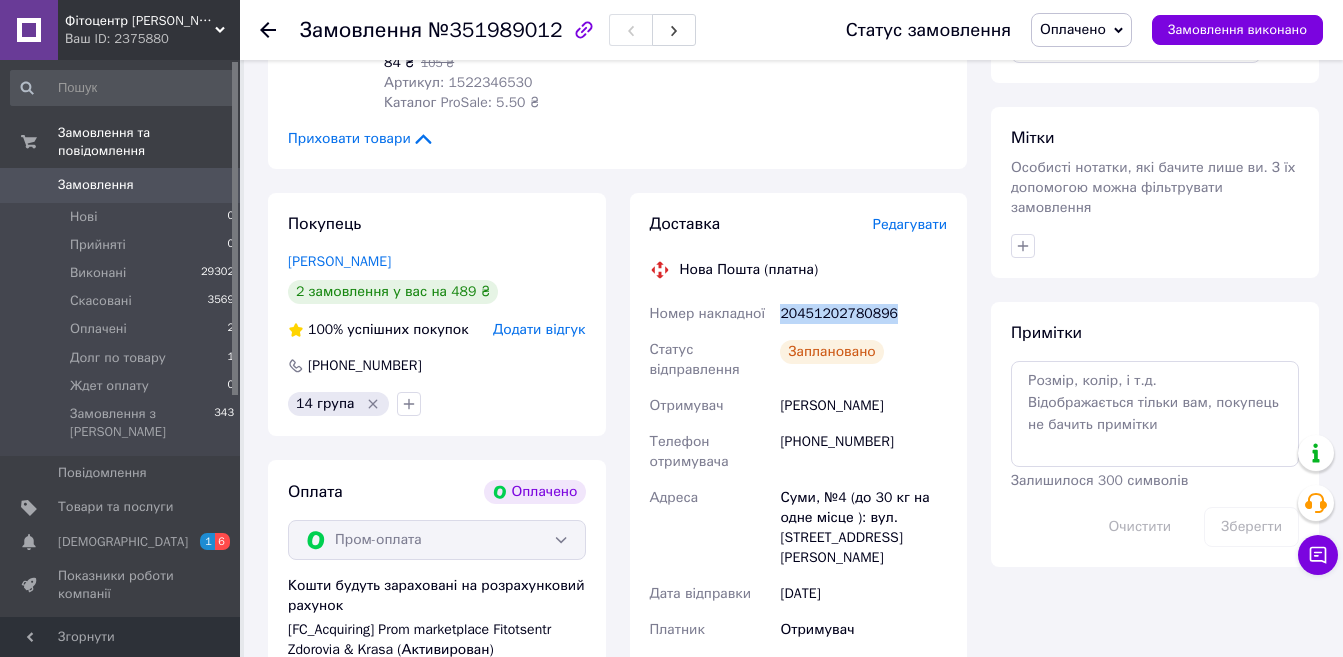 click on "Оплачено" at bounding box center [1073, 29] 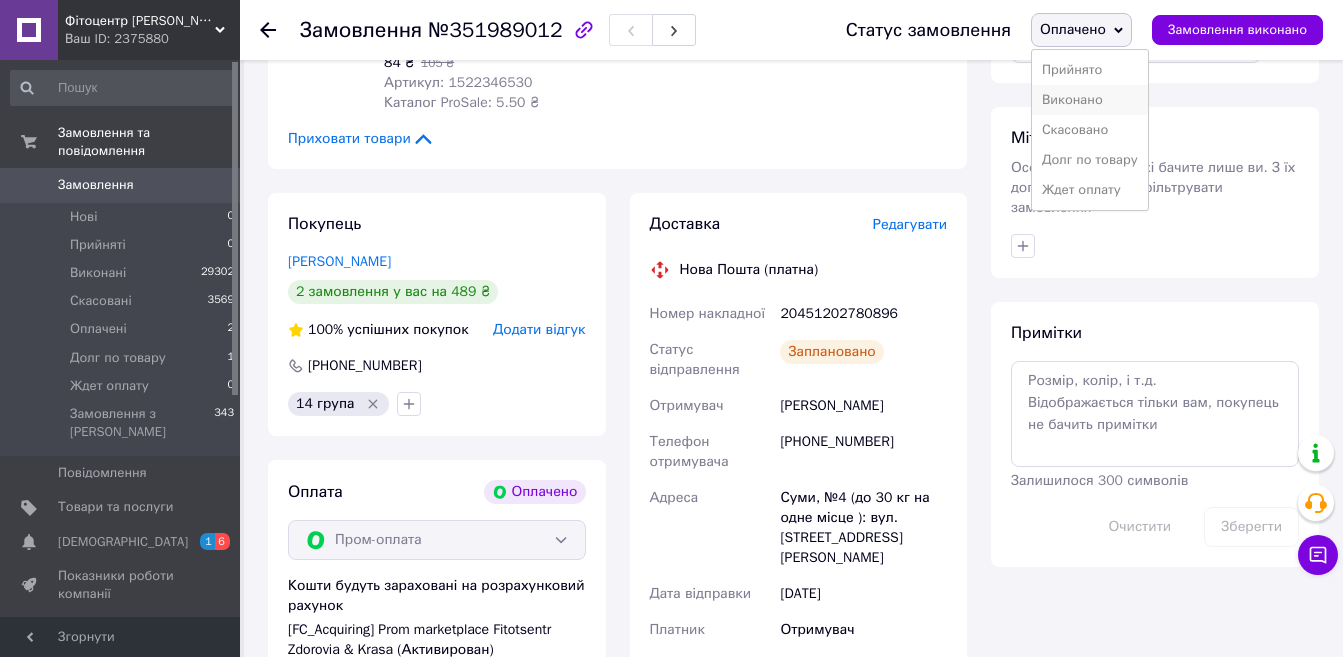 click on "Виконано" at bounding box center [1090, 100] 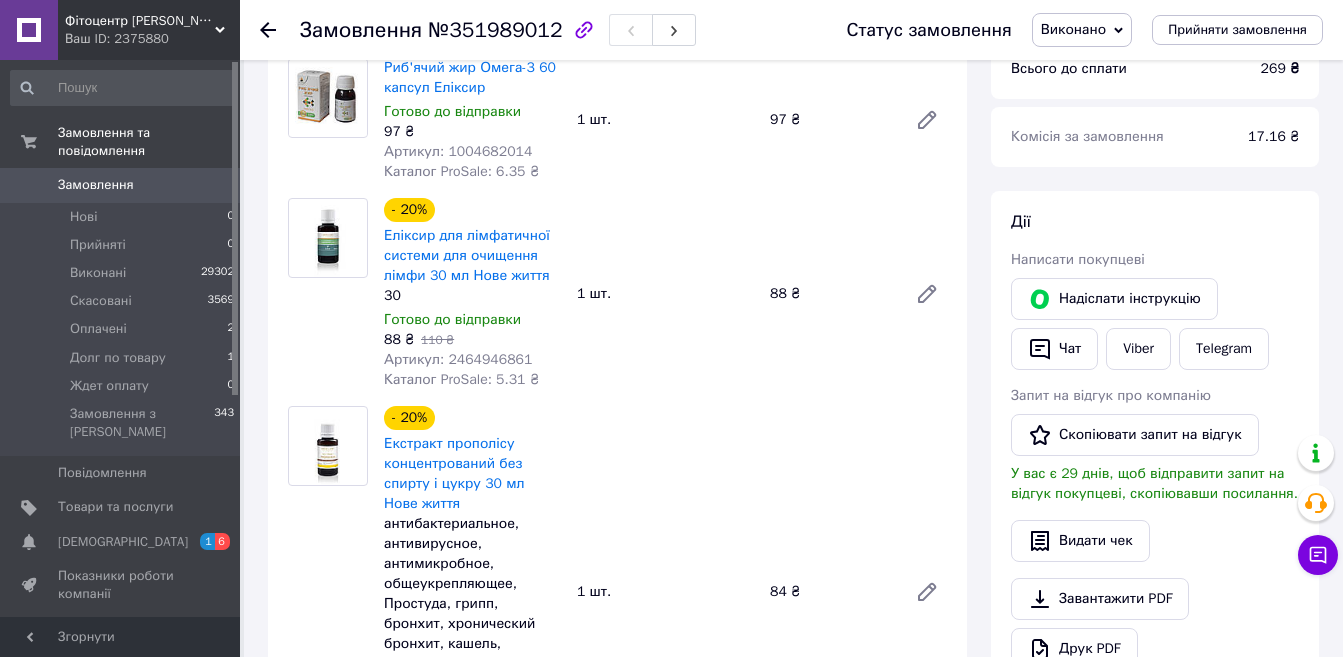scroll, scrollTop: 200, scrollLeft: 0, axis: vertical 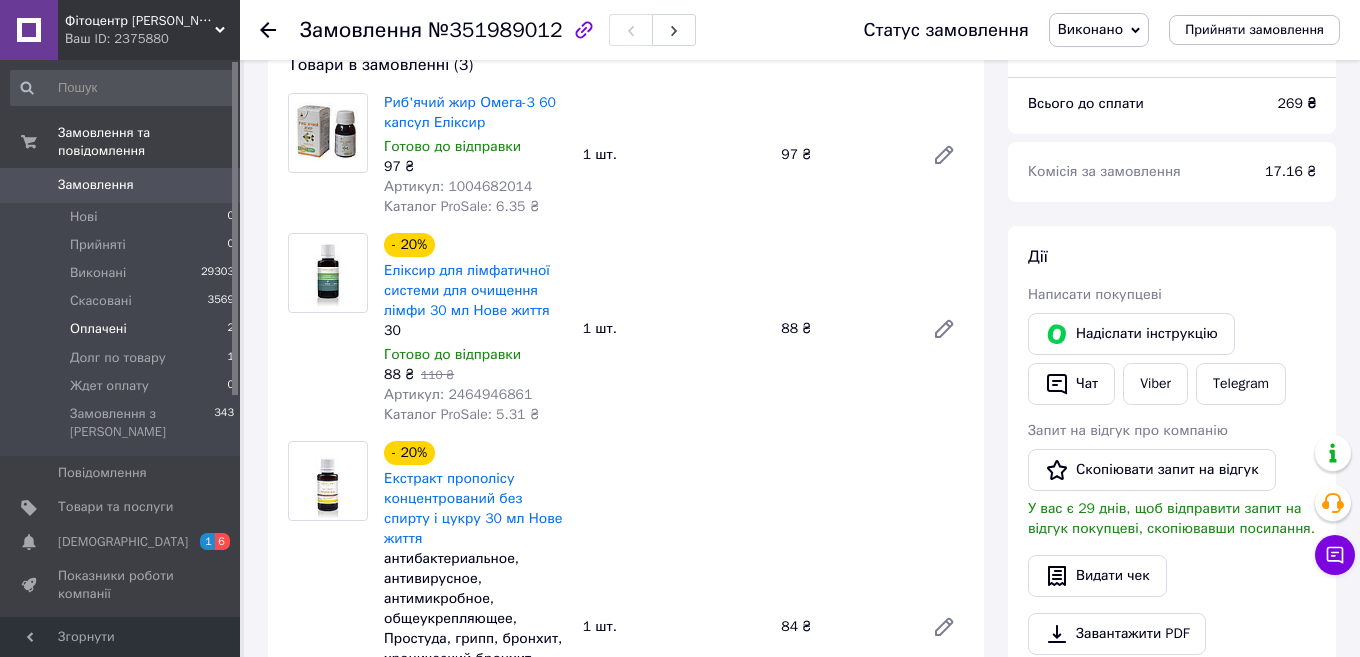 click on "Оплачені" at bounding box center (98, 329) 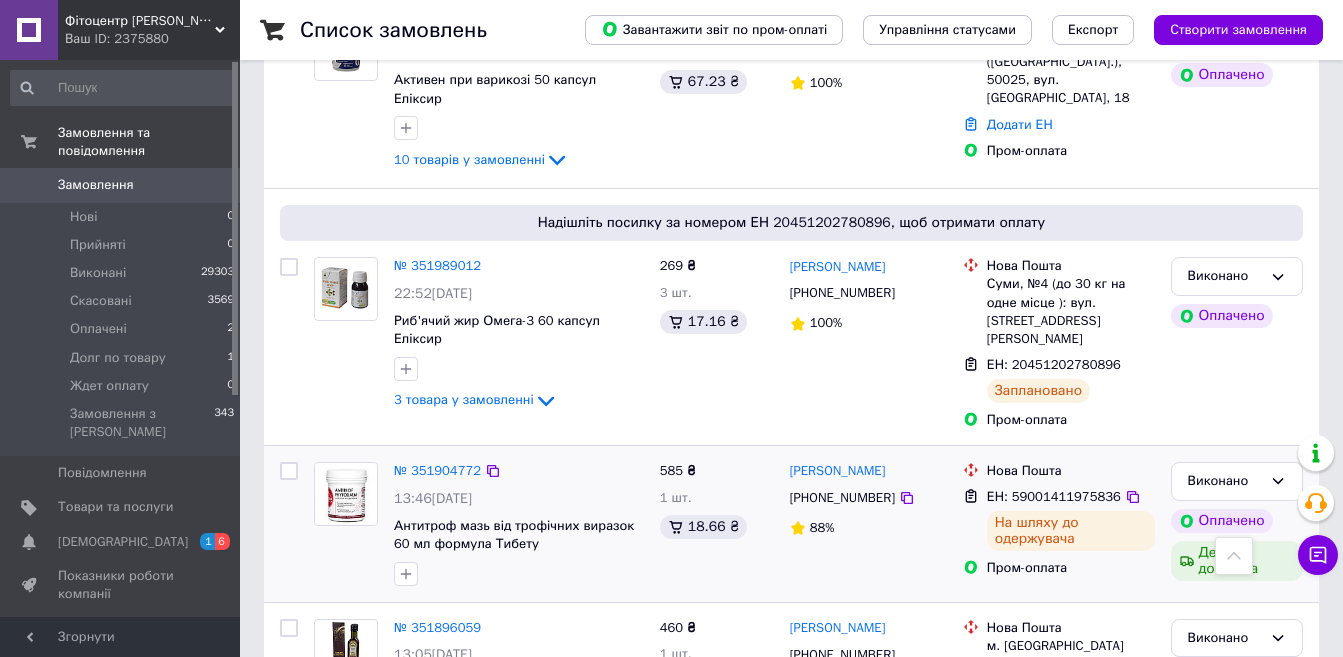 scroll, scrollTop: 0, scrollLeft: 0, axis: both 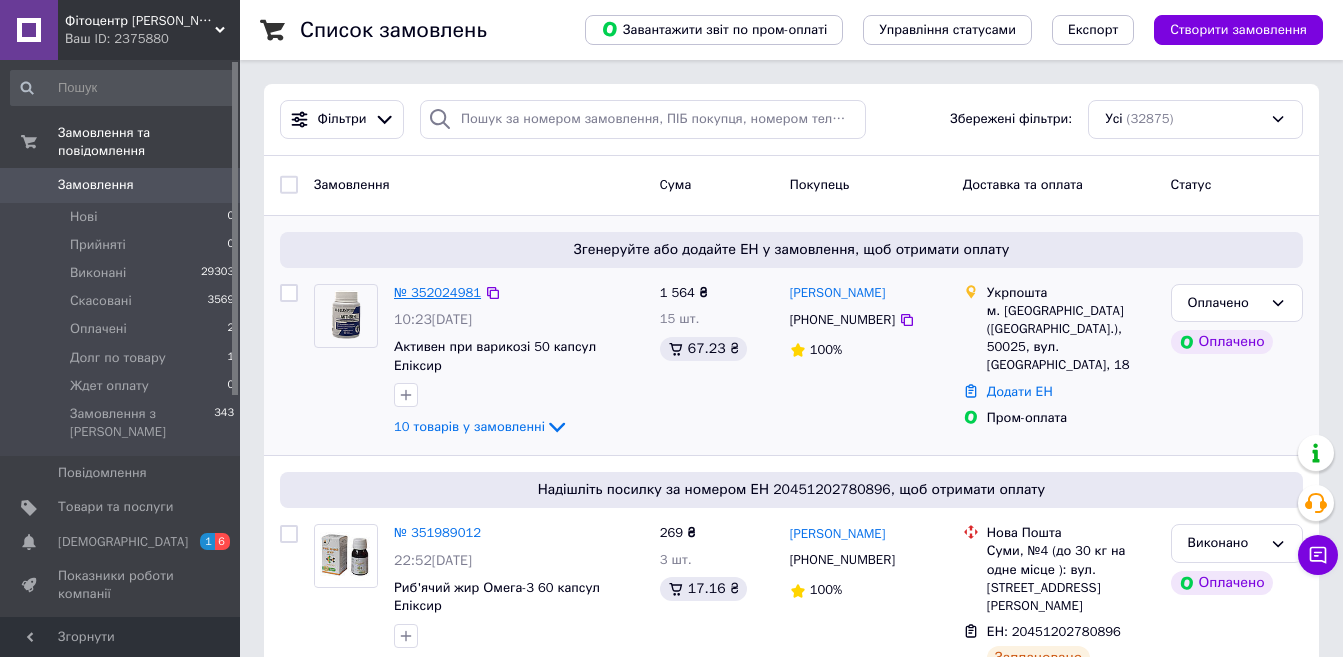 click on "№ 352024981" at bounding box center (437, 292) 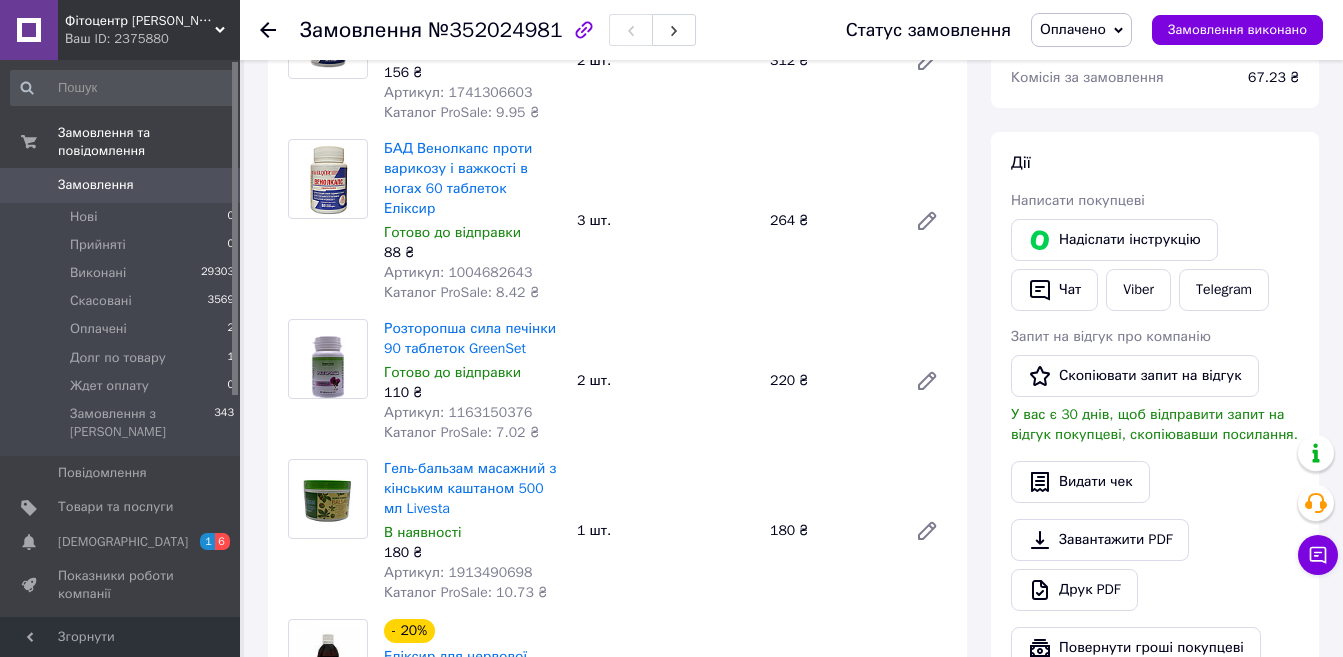 scroll, scrollTop: 100, scrollLeft: 0, axis: vertical 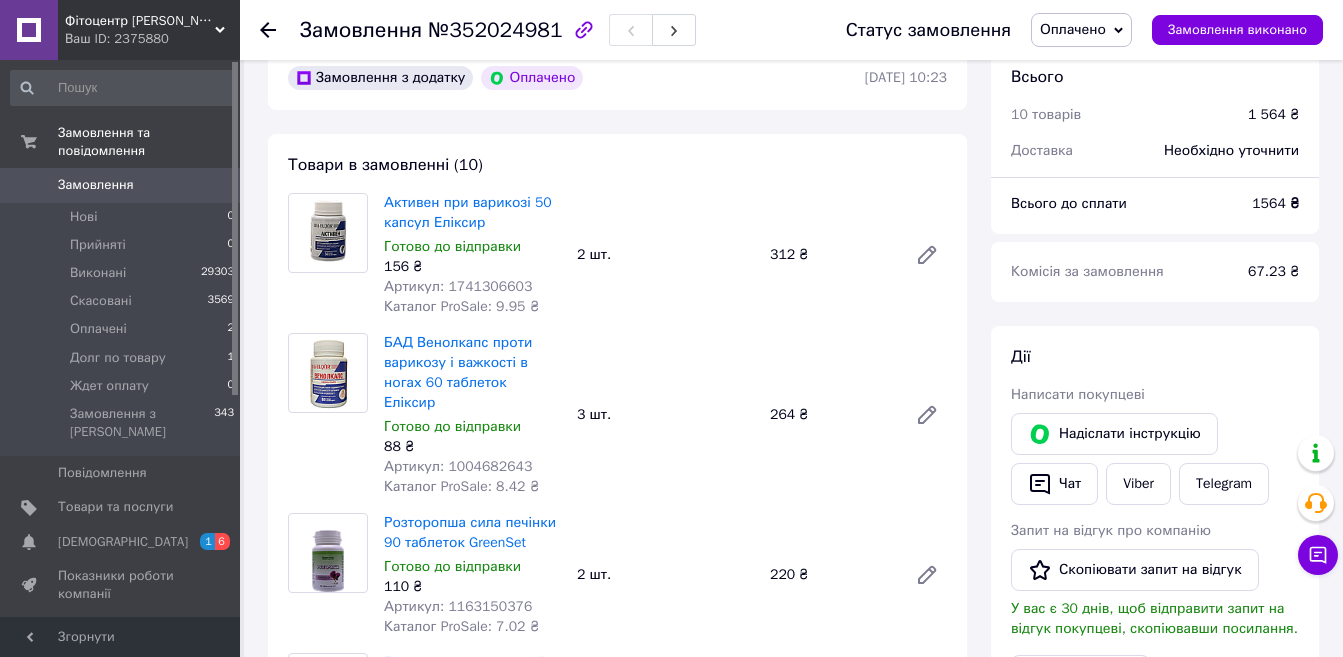 click on "Артикул: 1741306603" at bounding box center [458, 286] 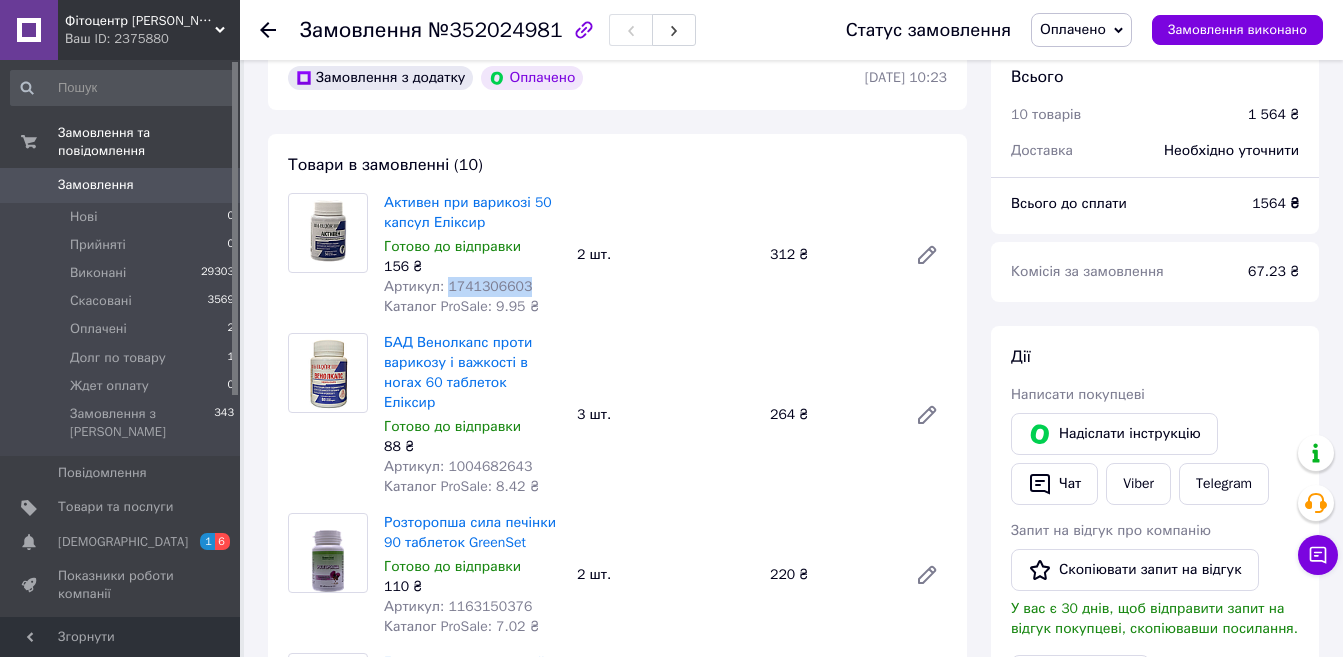 click on "Артикул: 1741306603" at bounding box center [458, 286] 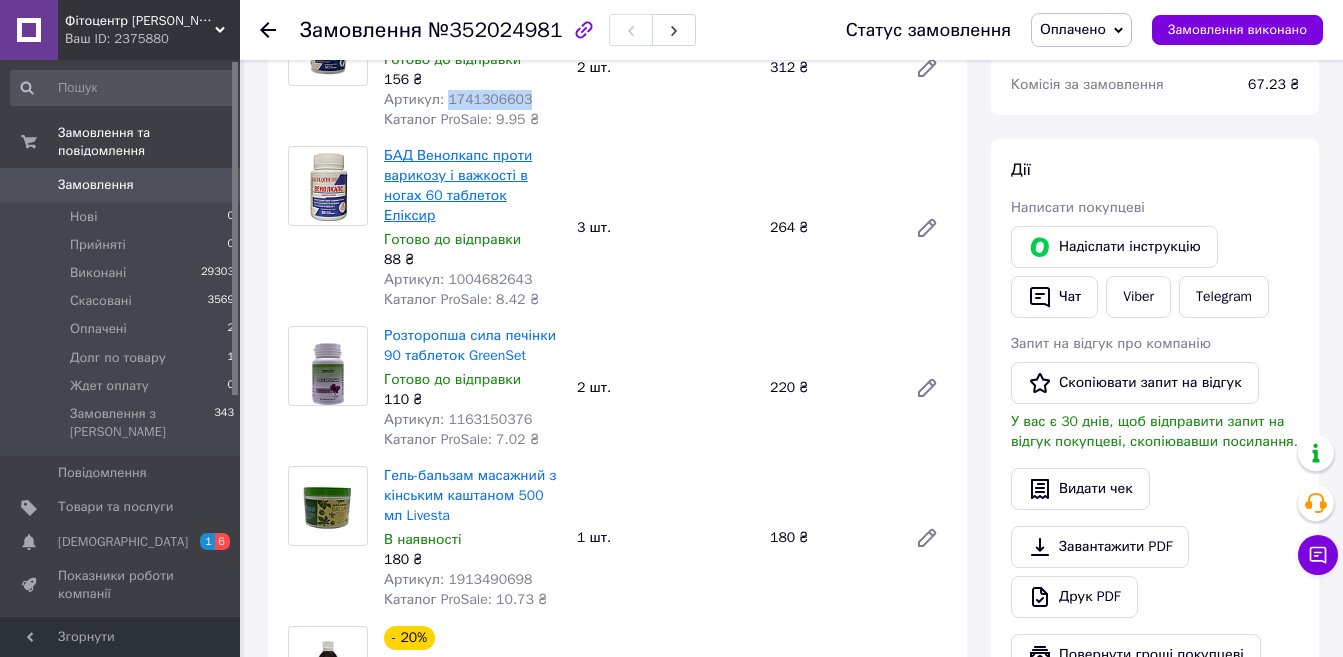 scroll, scrollTop: 300, scrollLeft: 0, axis: vertical 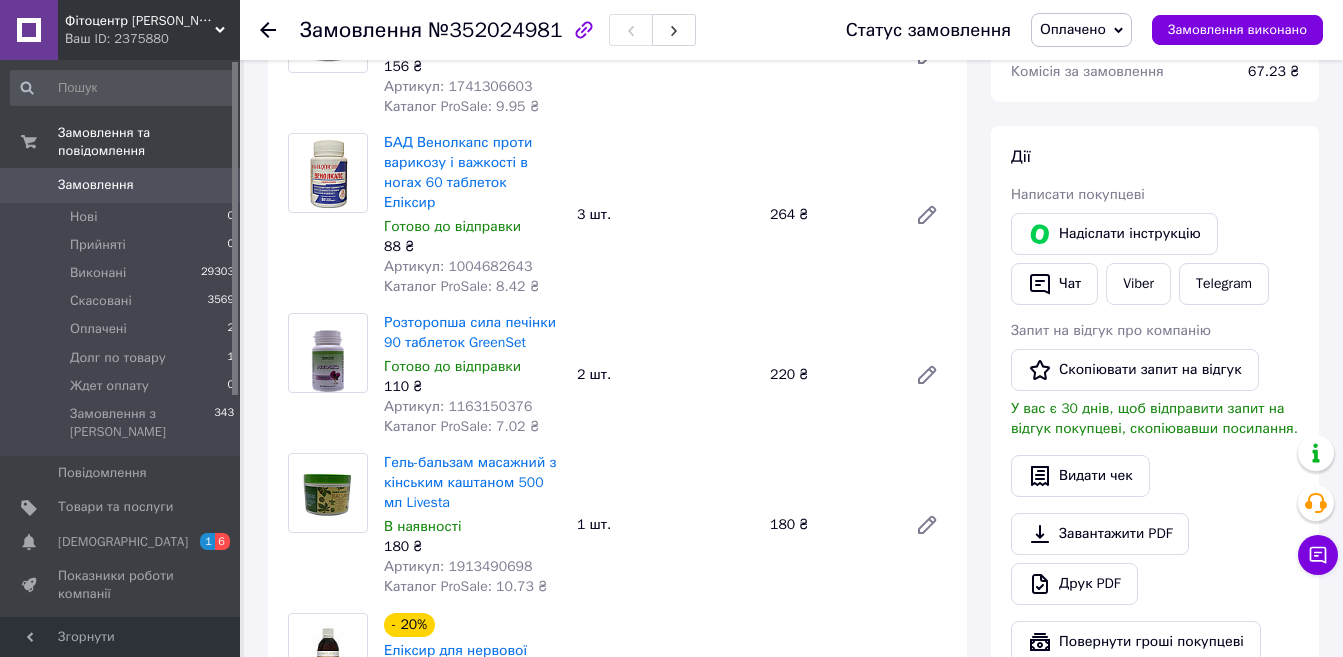 click on "Артикул: 1004682643" at bounding box center (458, 266) 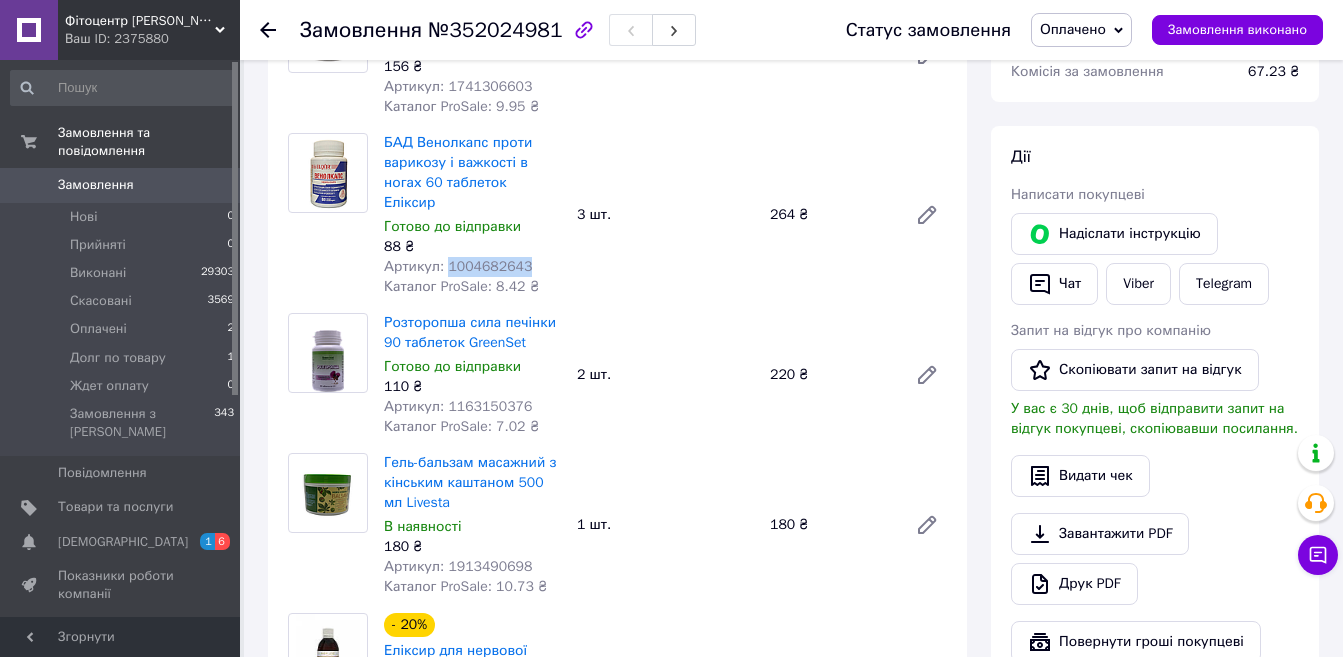 click on "Артикул: 1004682643" at bounding box center [458, 266] 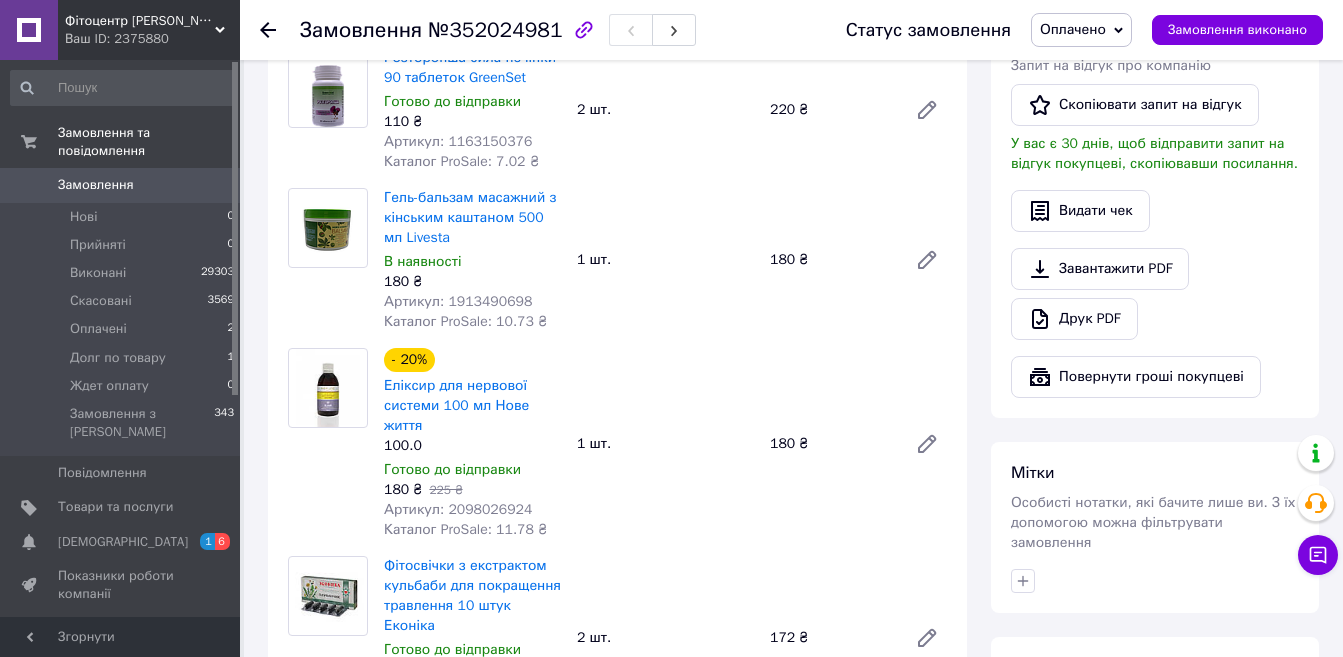 scroll, scrollTop: 600, scrollLeft: 0, axis: vertical 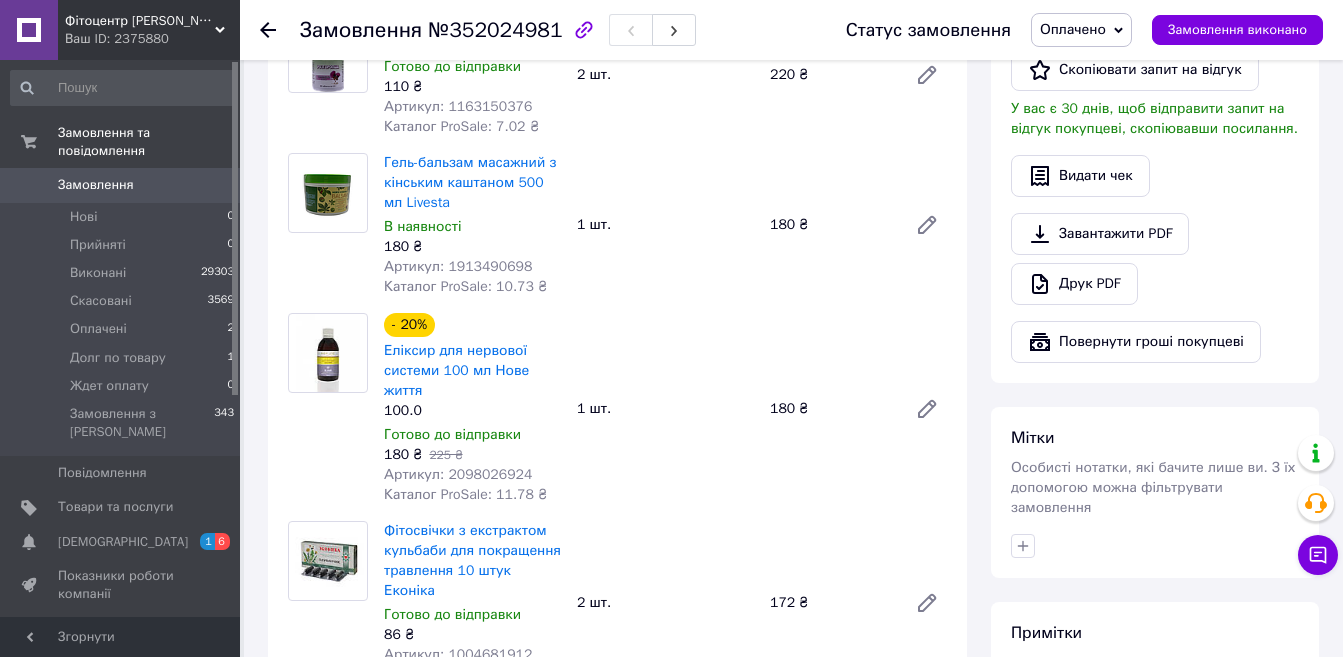 click on "Артикул: 1913490698" at bounding box center (458, 266) 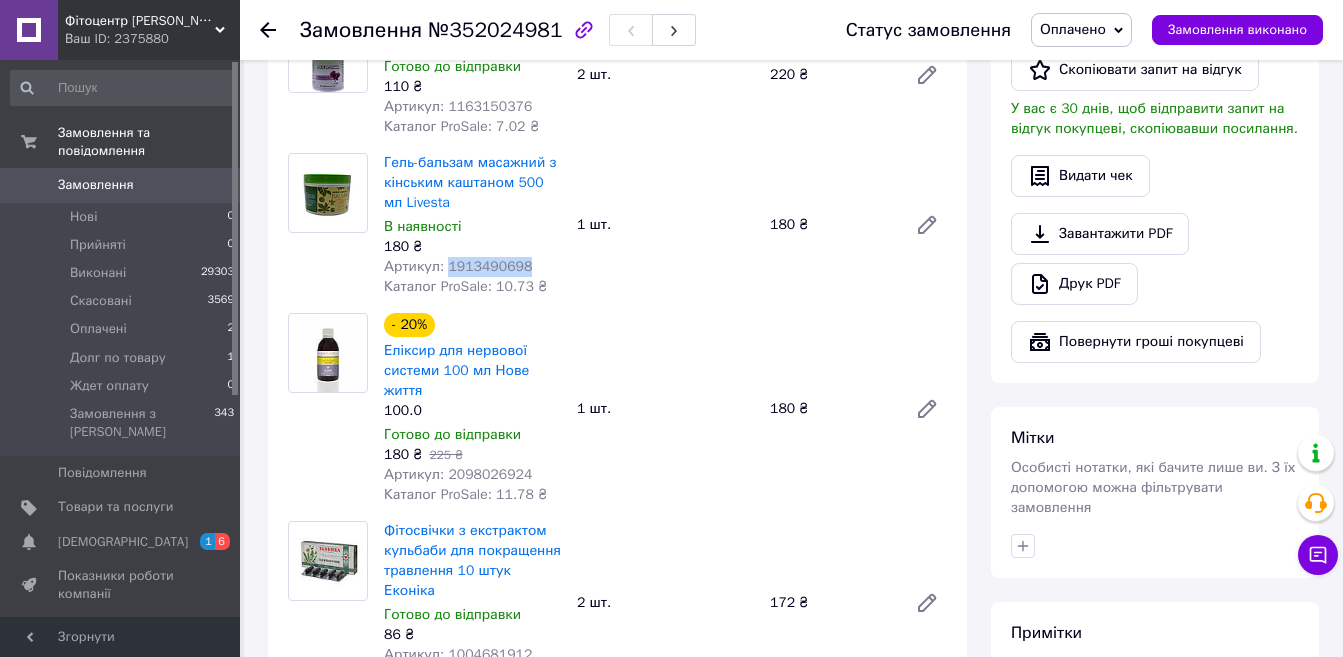 click on "Артикул: 1913490698" at bounding box center (458, 266) 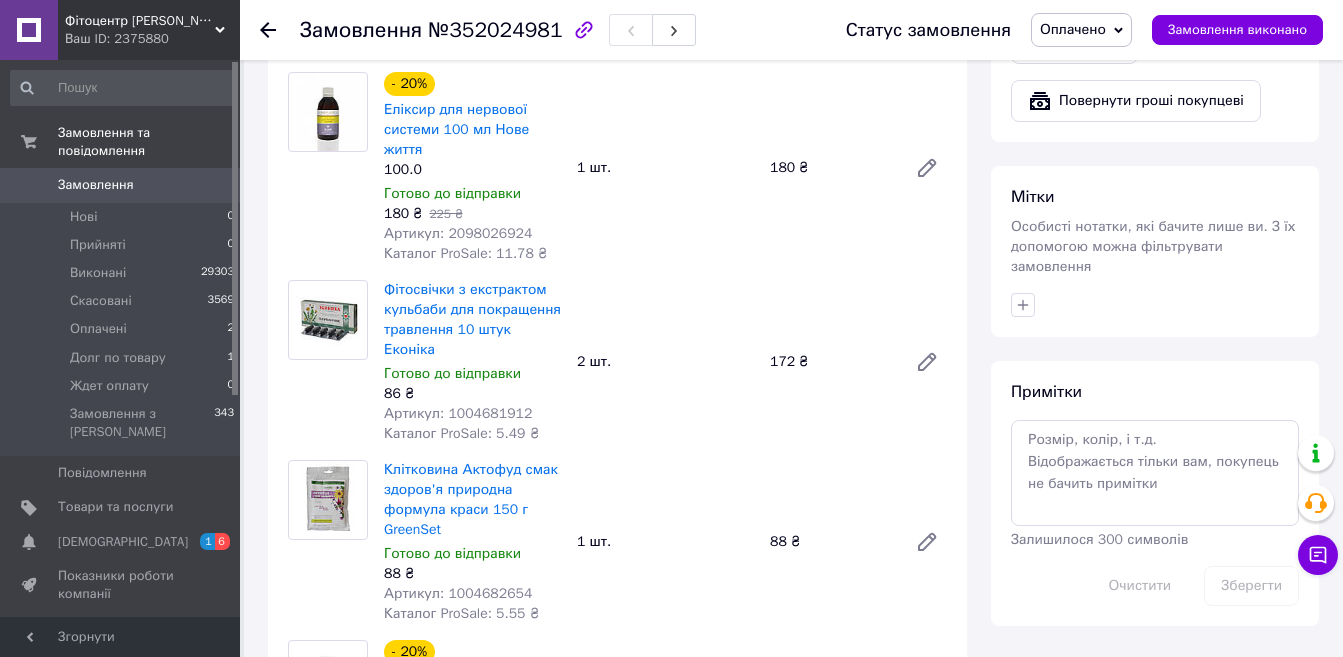 scroll, scrollTop: 900, scrollLeft: 0, axis: vertical 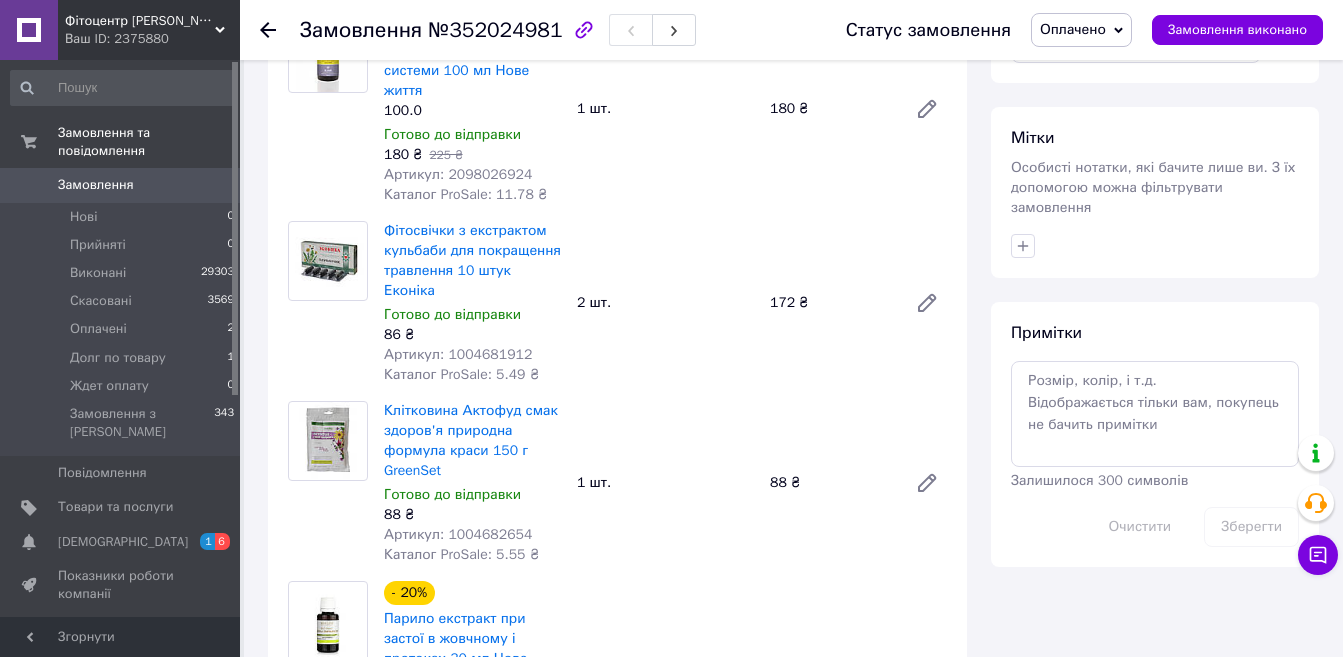 click on "Артикул: 1004681912" at bounding box center [458, 354] 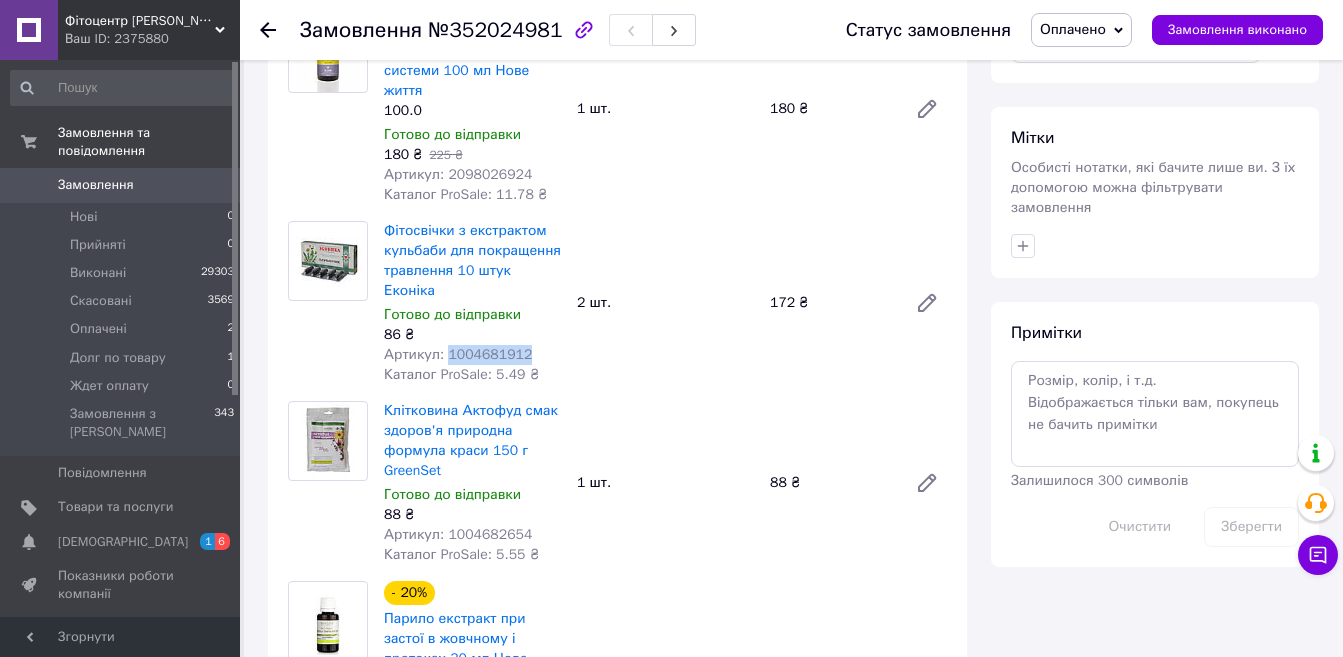 click on "Артикул: 1004681912" at bounding box center [458, 354] 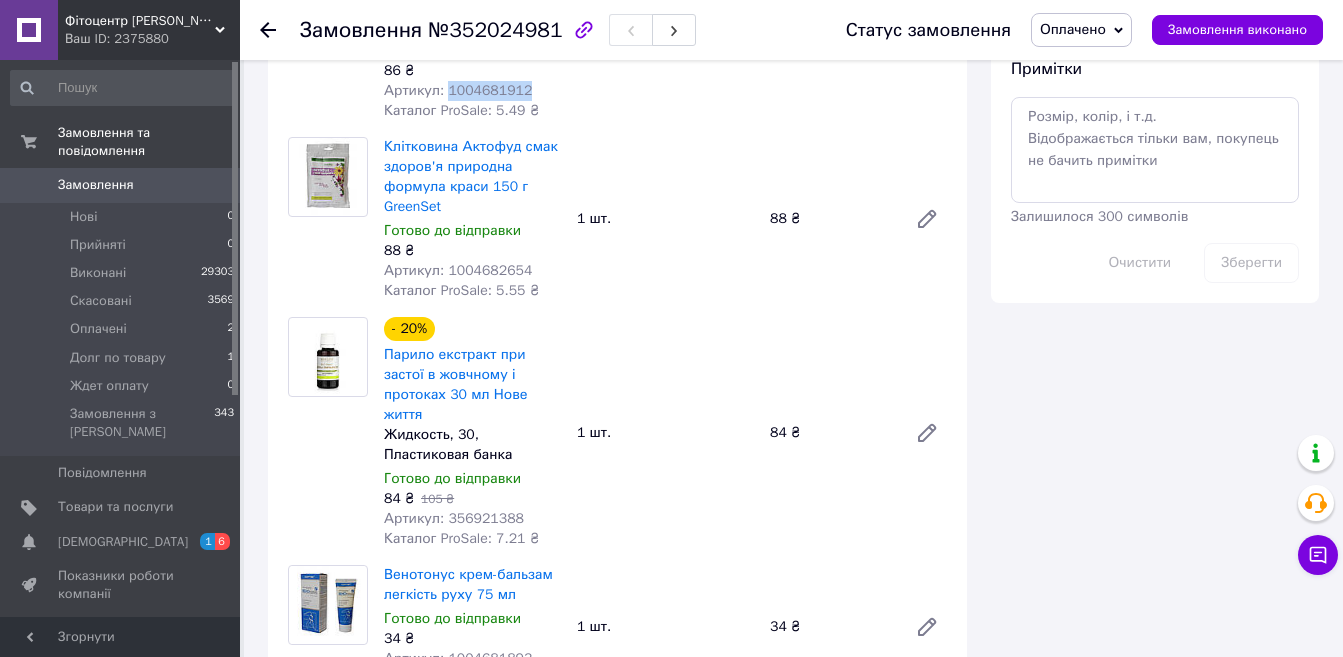 scroll, scrollTop: 1200, scrollLeft: 0, axis: vertical 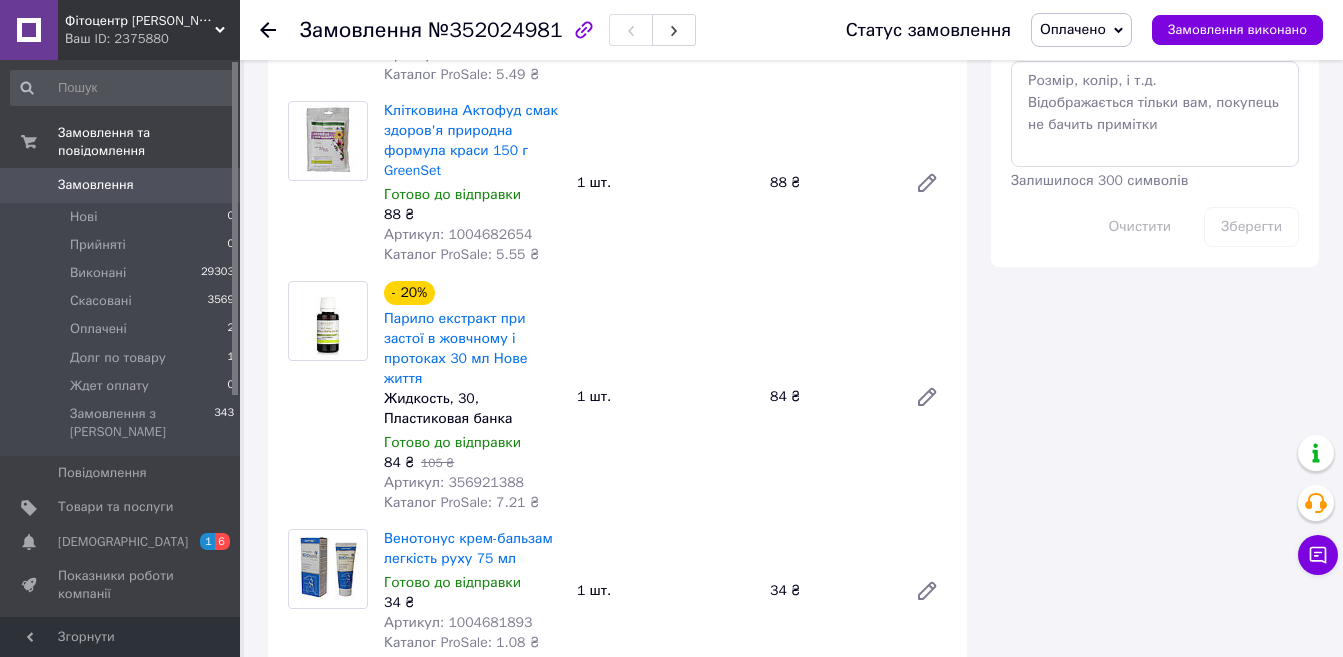click on "Артикул: 1004682654" at bounding box center [458, 234] 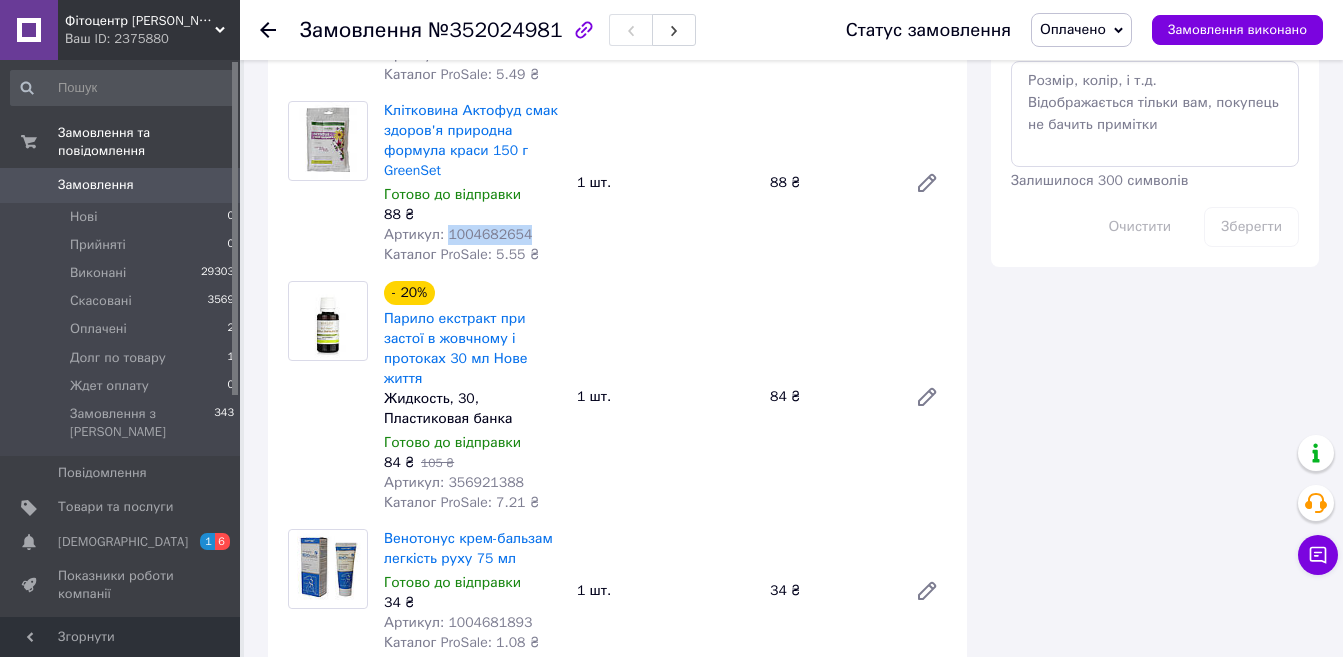 click on "Артикул: 1004682654" at bounding box center (458, 234) 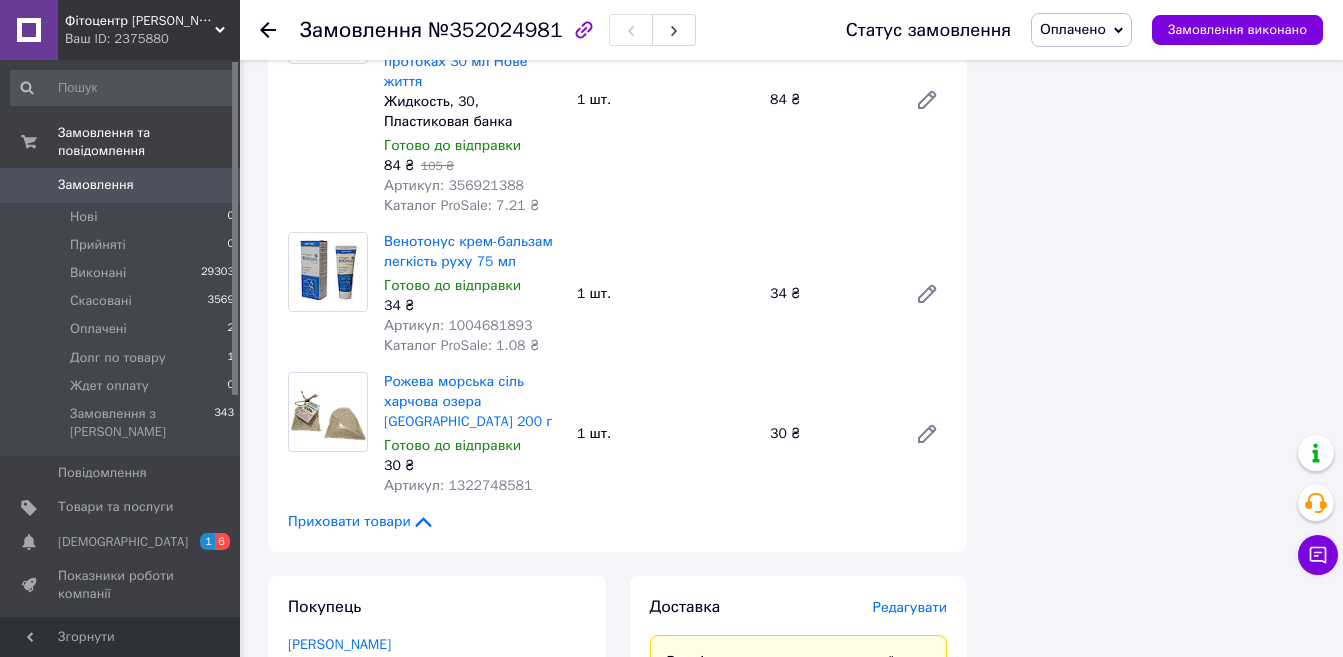 scroll, scrollTop: 1500, scrollLeft: 0, axis: vertical 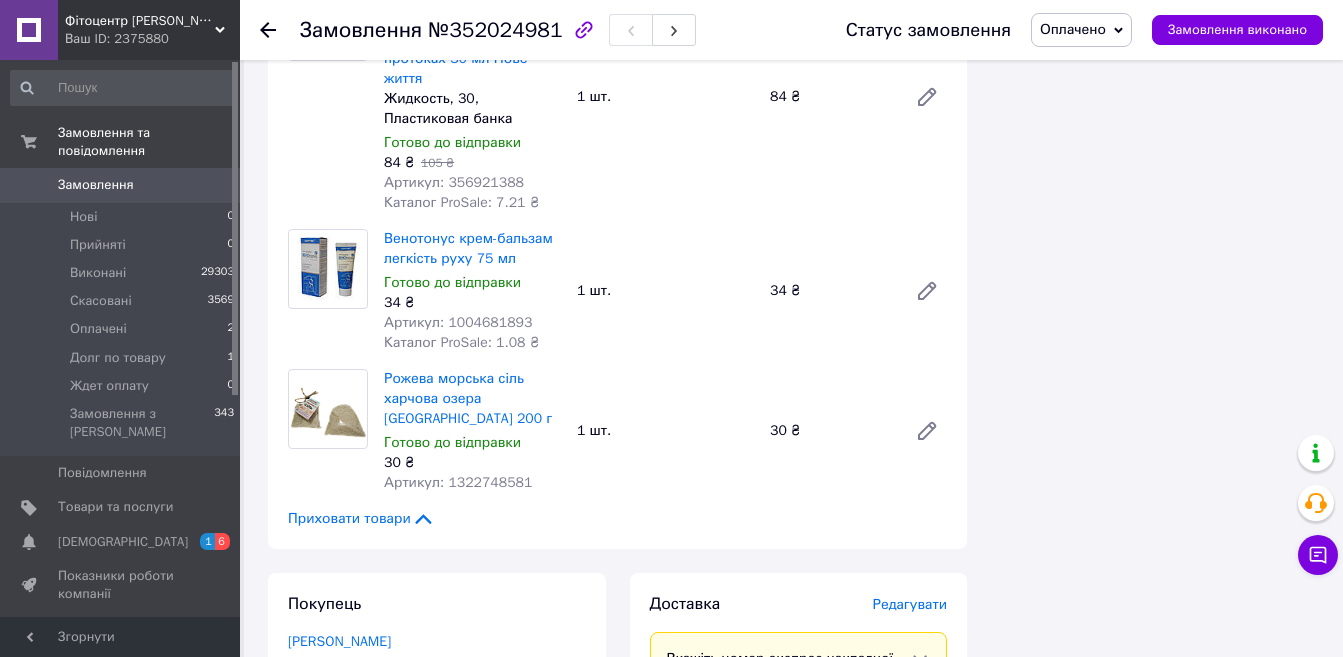 click on "Артикул: 1322748581" at bounding box center [458, 482] 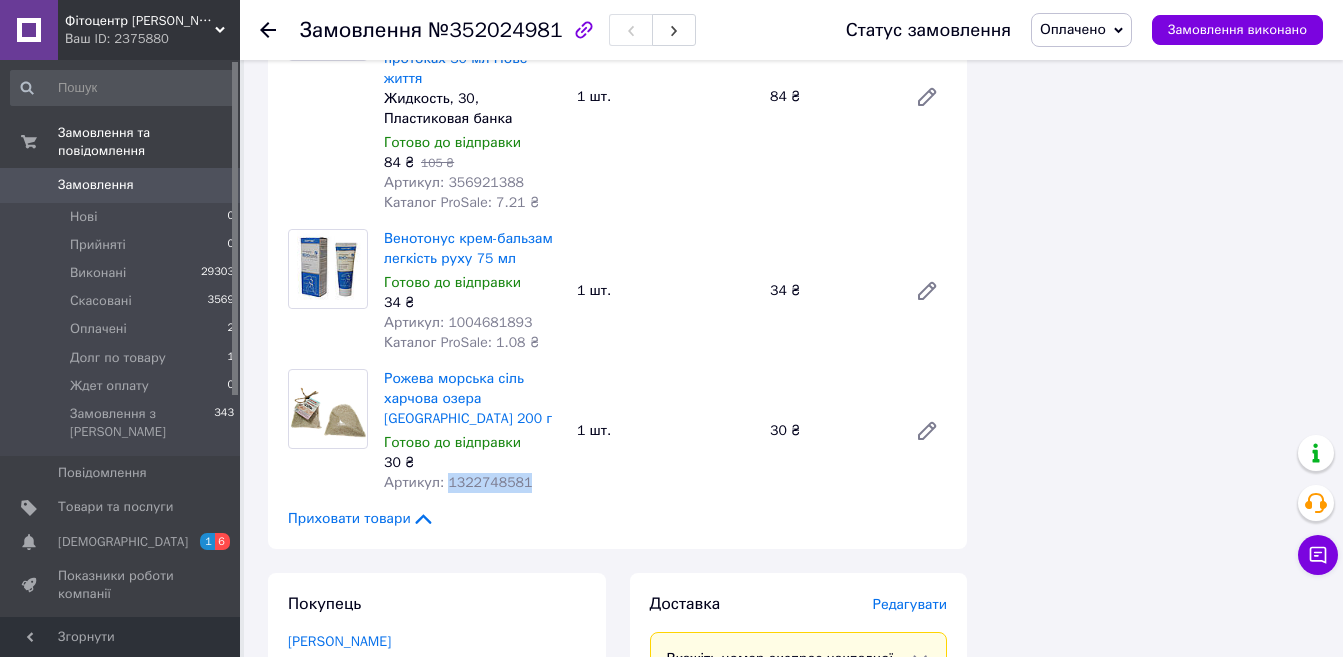 click on "Артикул: 1322748581" at bounding box center (458, 482) 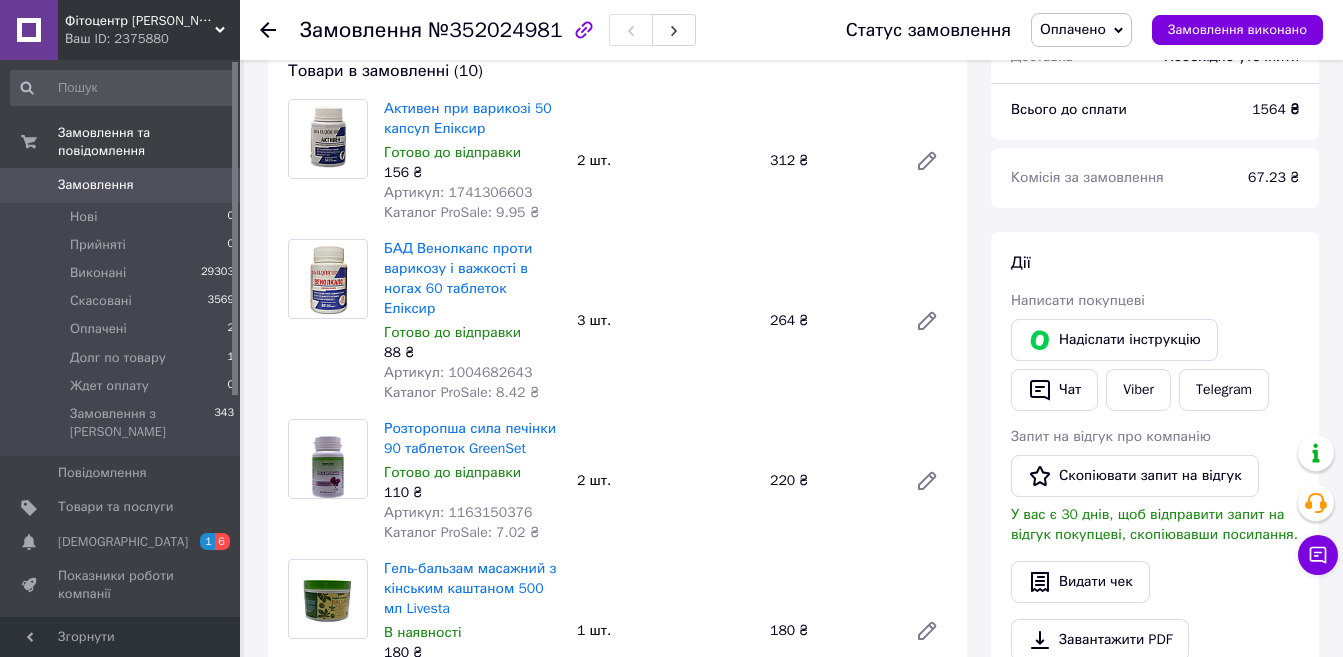 scroll, scrollTop: 200, scrollLeft: 0, axis: vertical 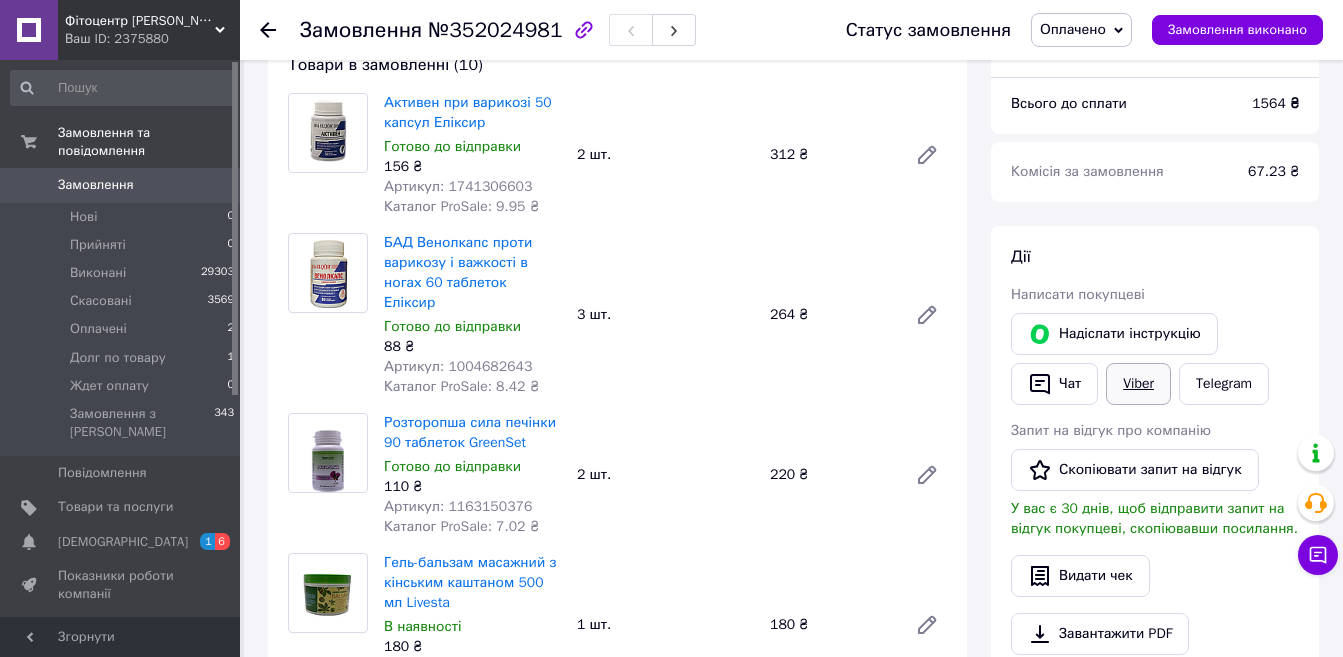 click on "Viber" at bounding box center (1138, 384) 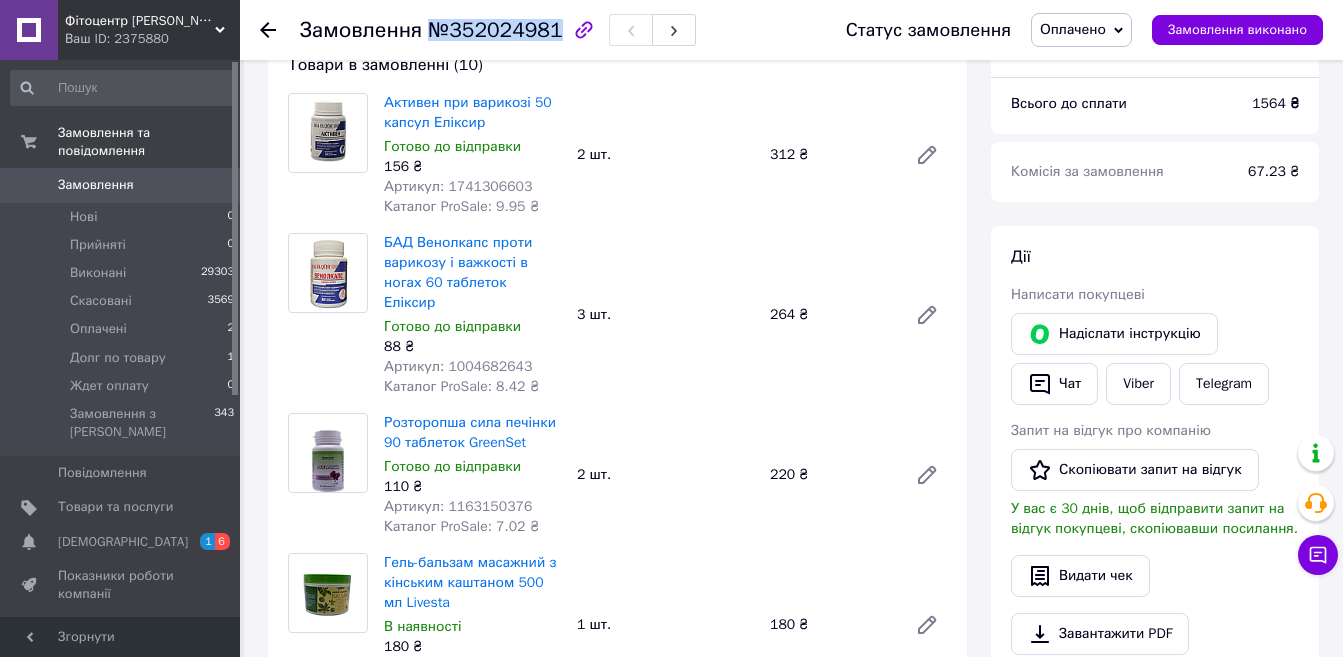 drag, startPoint x: 548, startPoint y: 27, endPoint x: 430, endPoint y: 35, distance: 118.270874 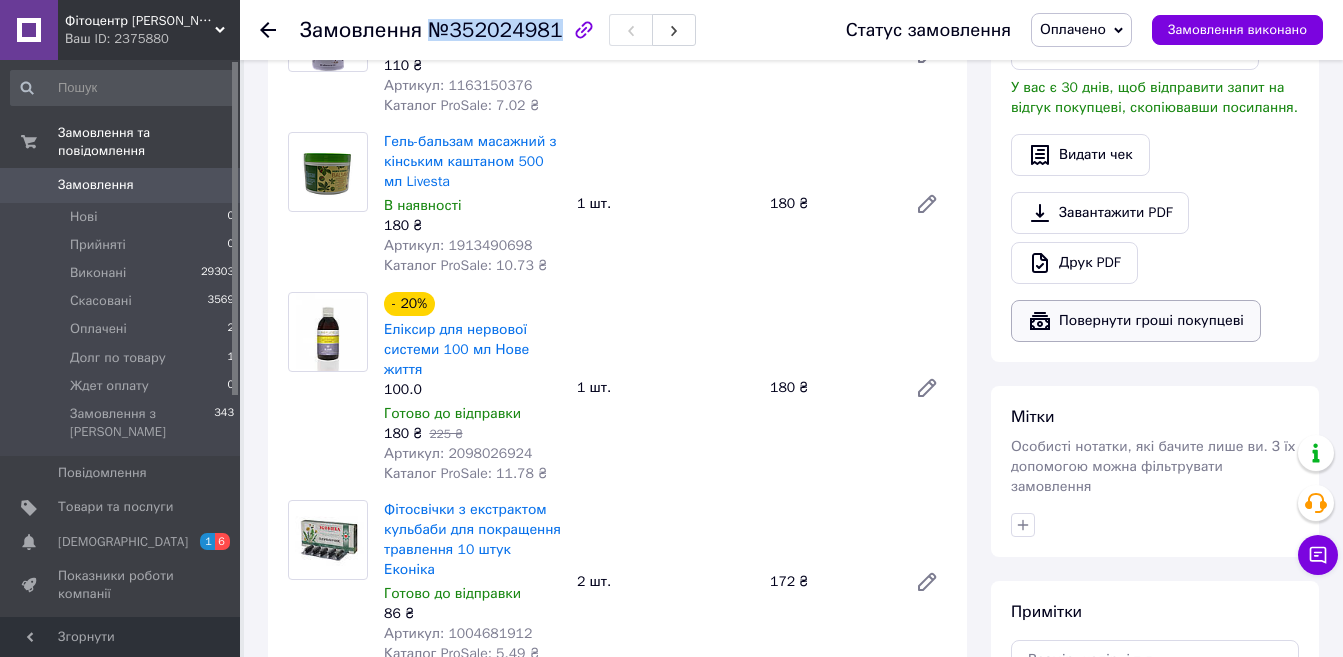 scroll, scrollTop: 700, scrollLeft: 0, axis: vertical 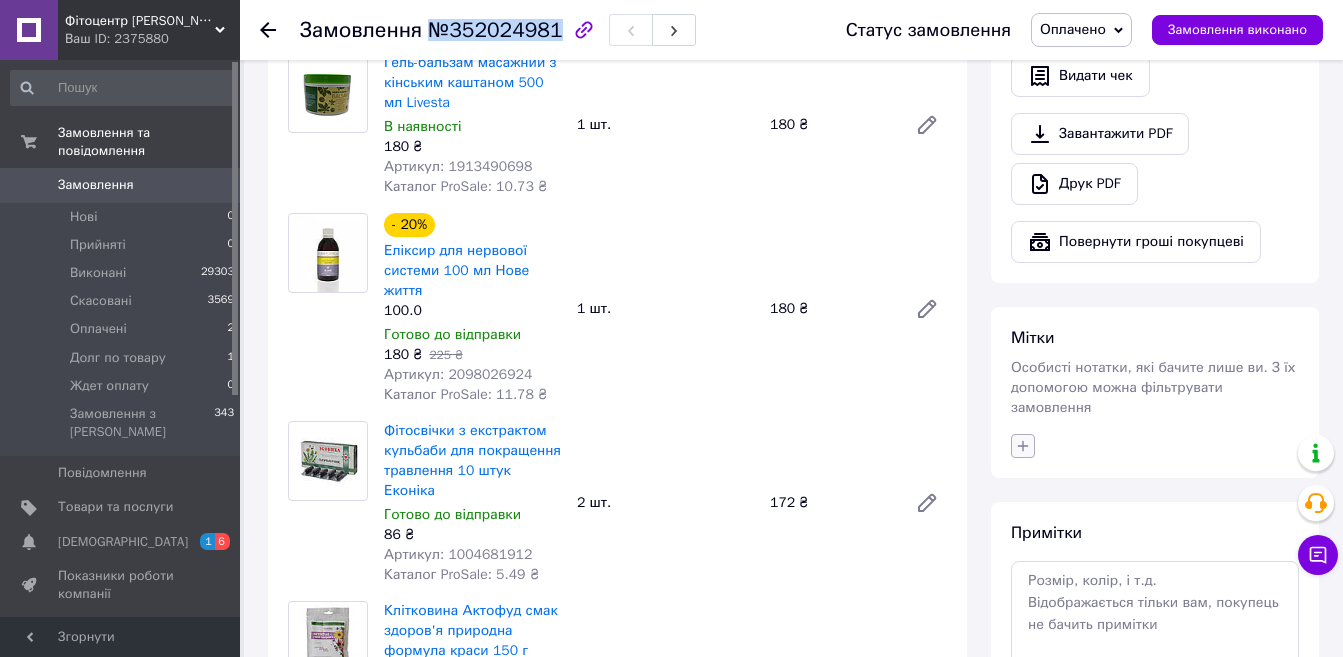 click 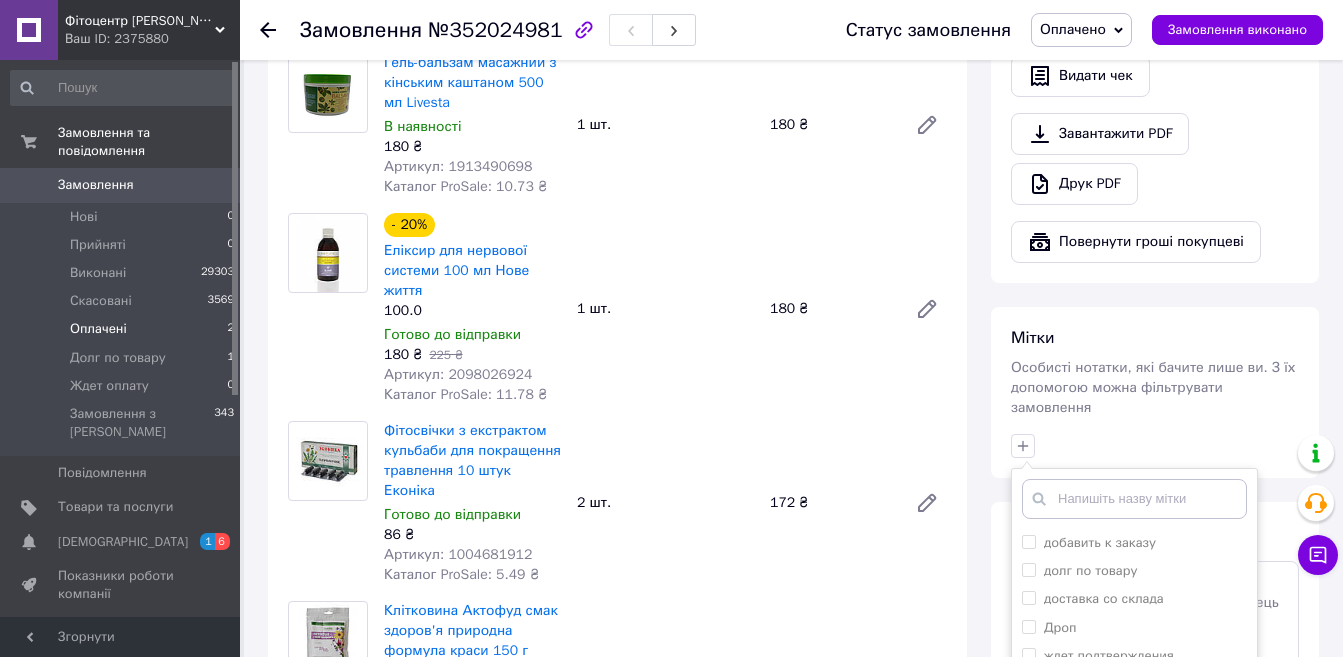 click on "Оплачені" at bounding box center [98, 329] 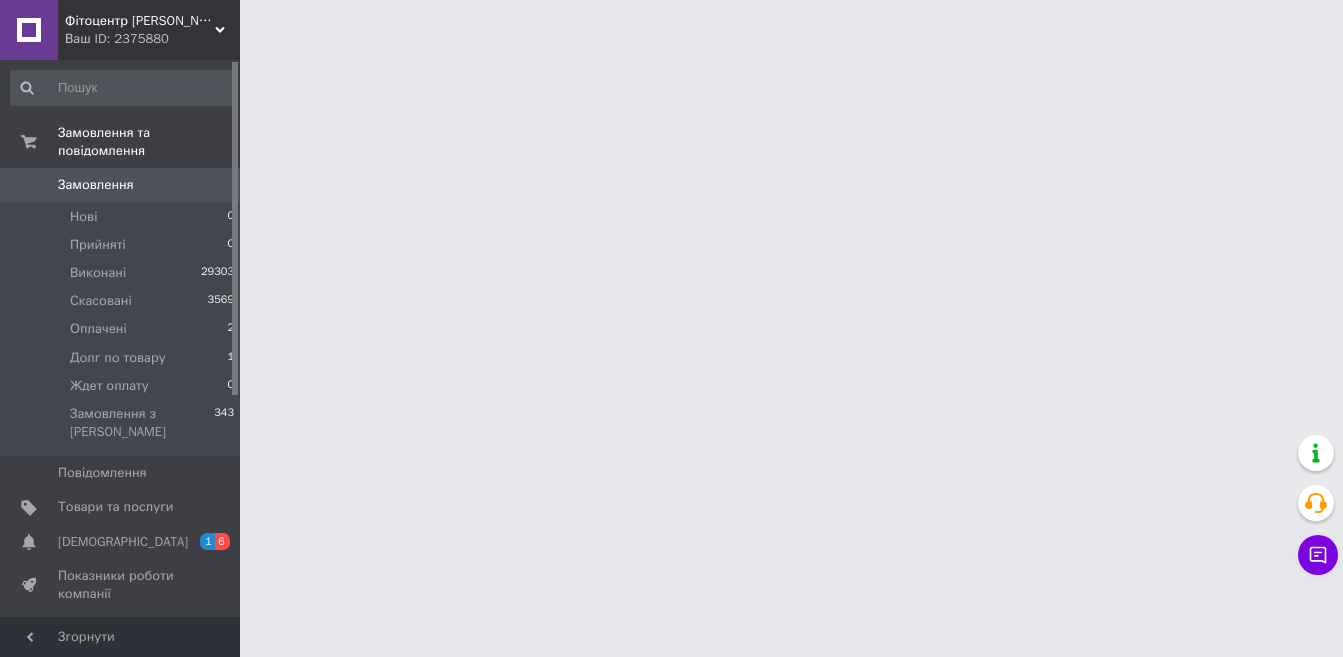 scroll, scrollTop: 0, scrollLeft: 0, axis: both 